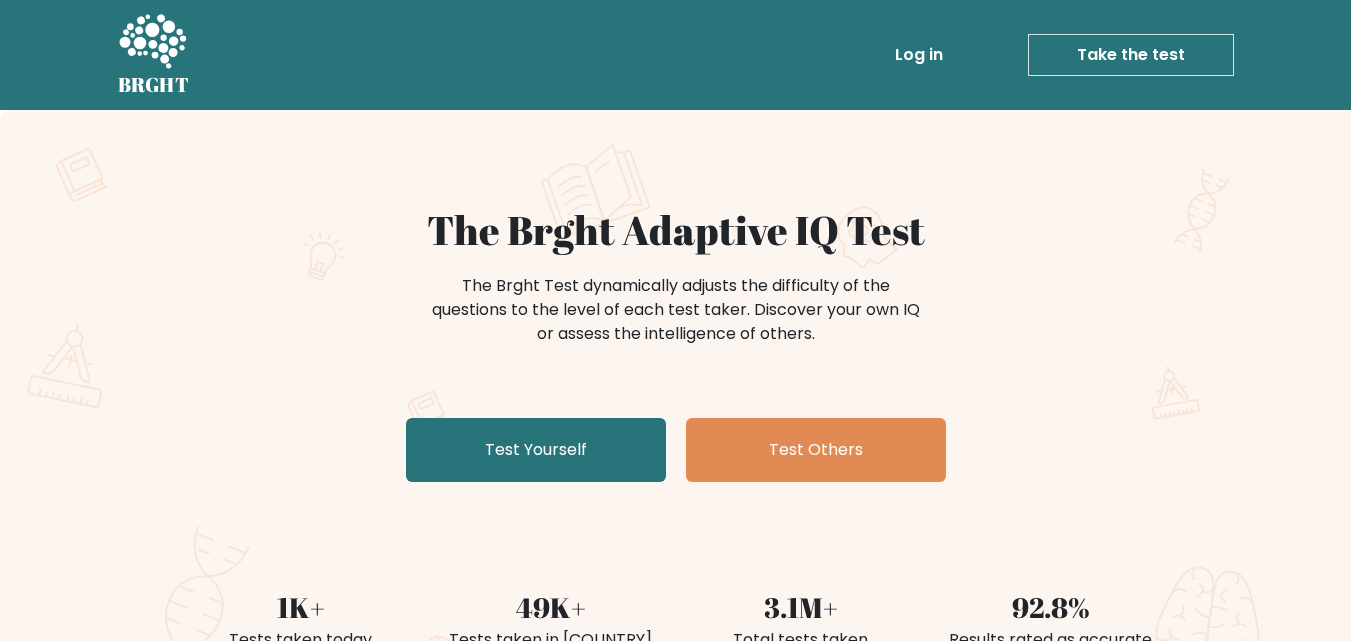 scroll, scrollTop: 0, scrollLeft: 0, axis: both 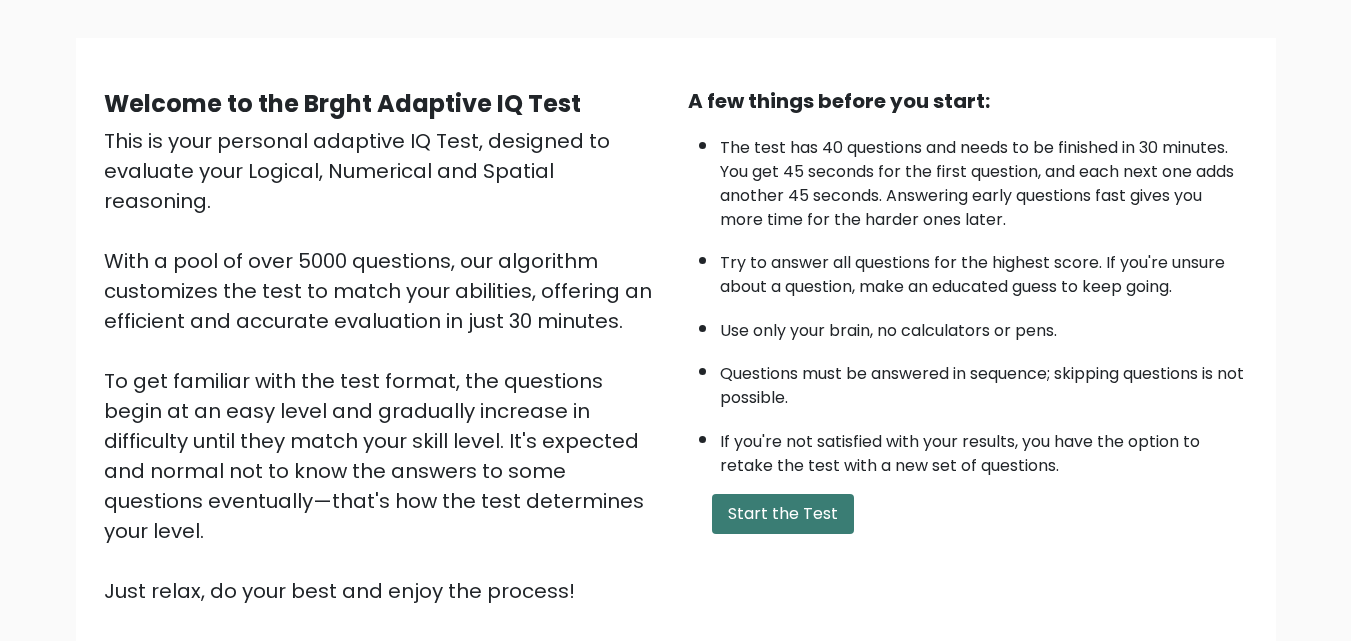 click on "Start the Test" at bounding box center [783, 514] 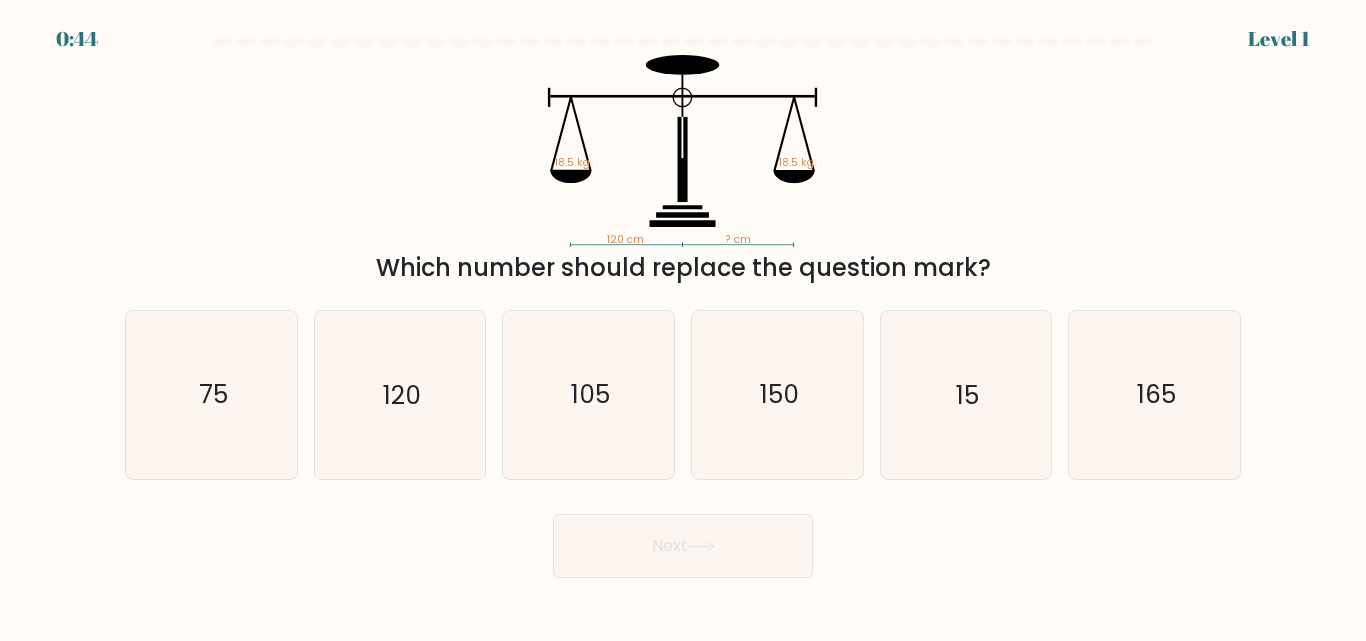 scroll, scrollTop: 0, scrollLeft: 0, axis: both 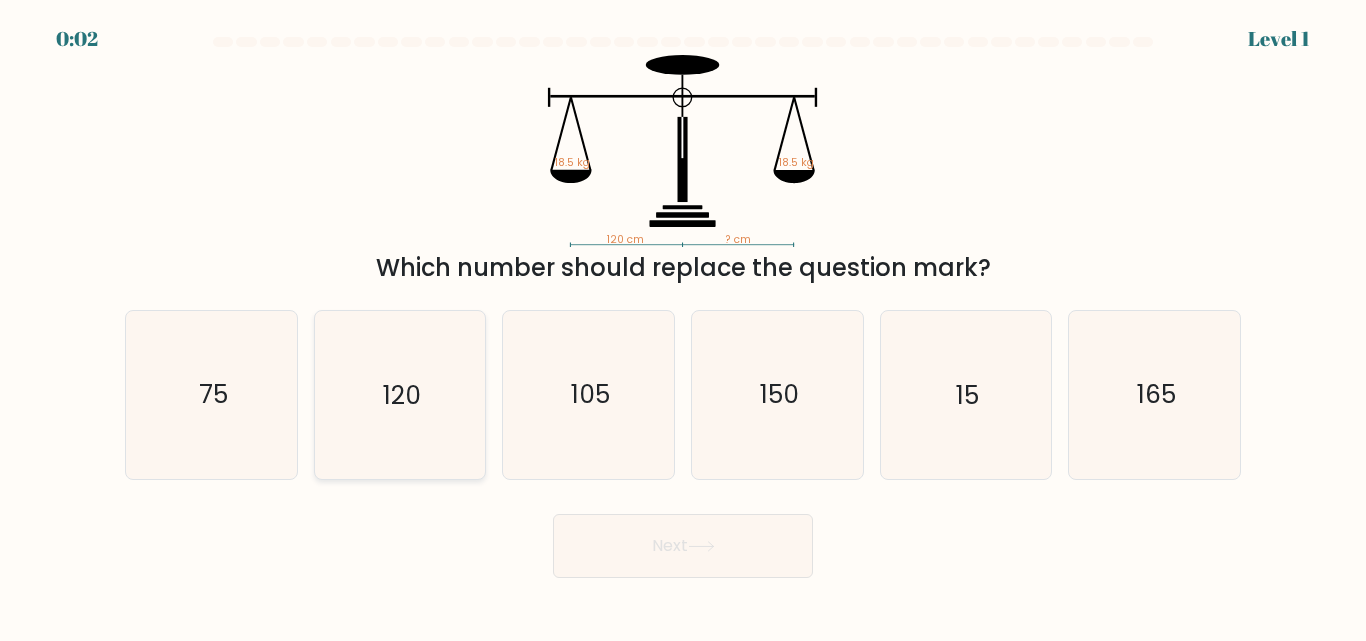 click on "120" at bounding box center (399, 394) 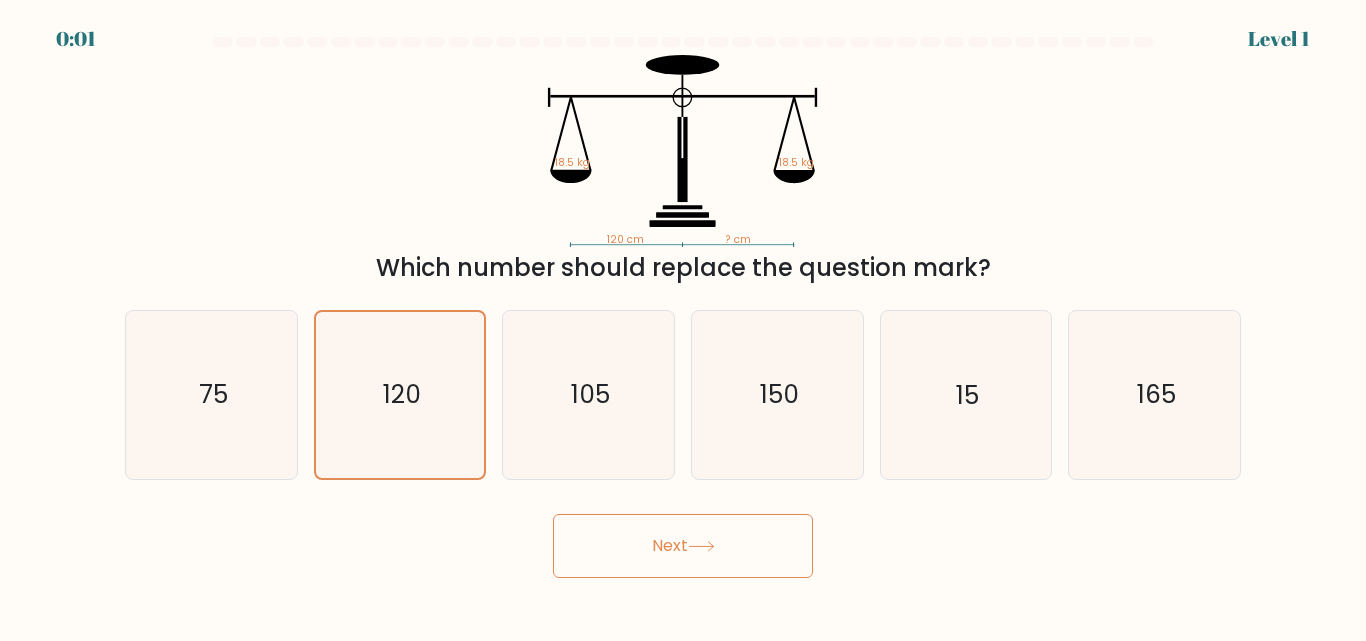 click on "Next" at bounding box center [683, 546] 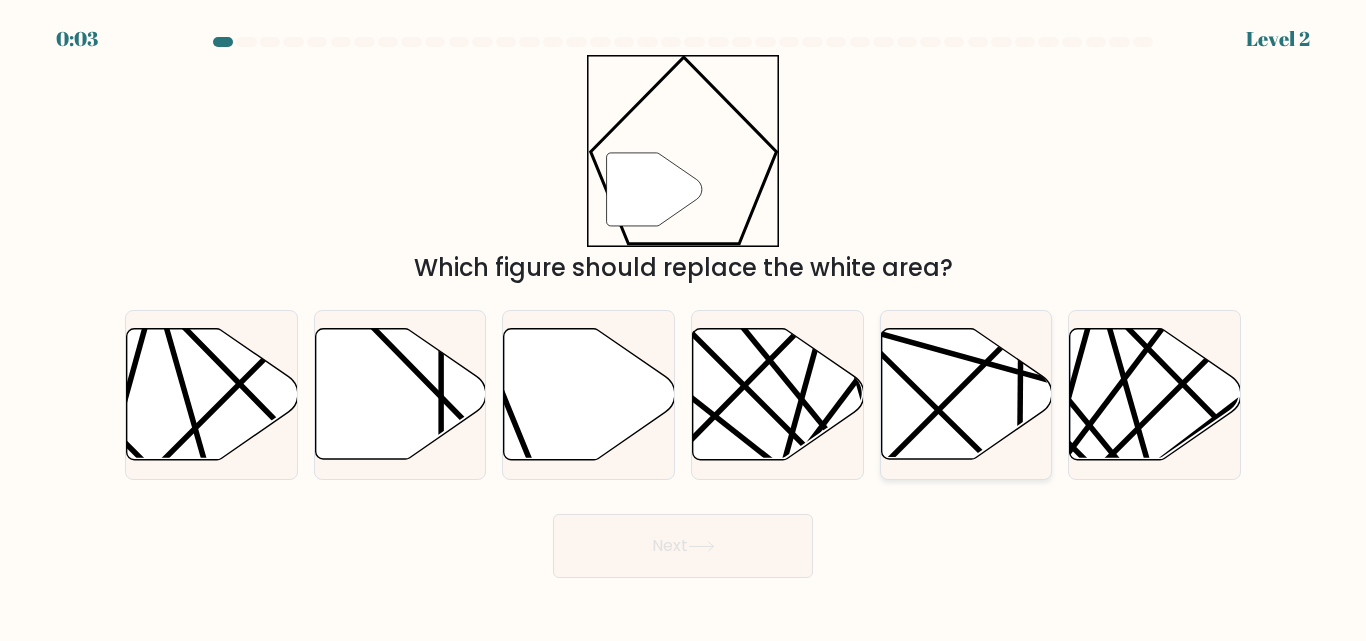 click at bounding box center (1021, 325) 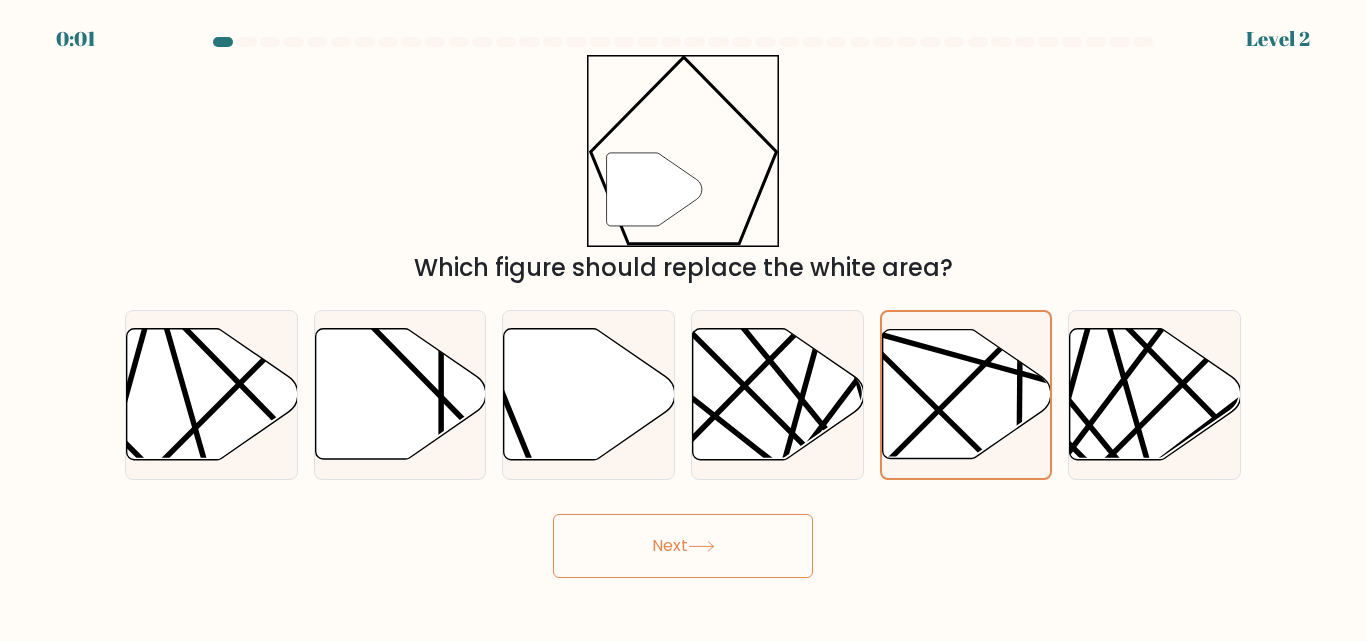 click on "Next" at bounding box center [683, 546] 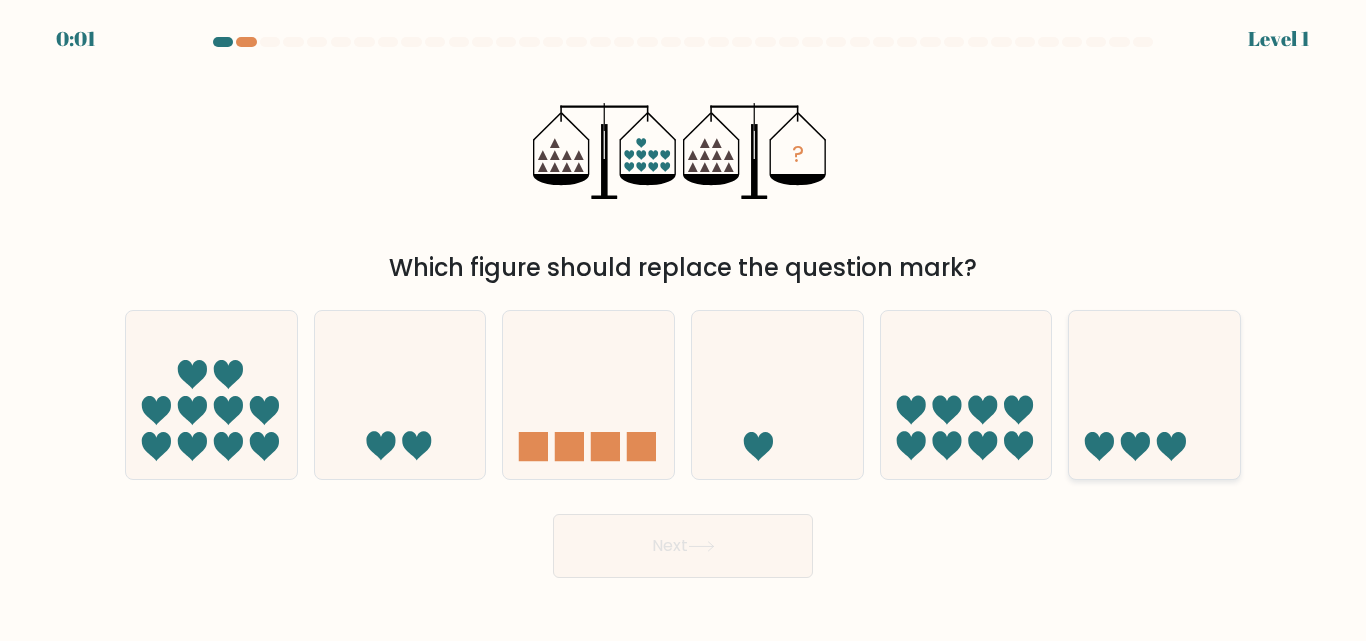 click at bounding box center [1154, 394] 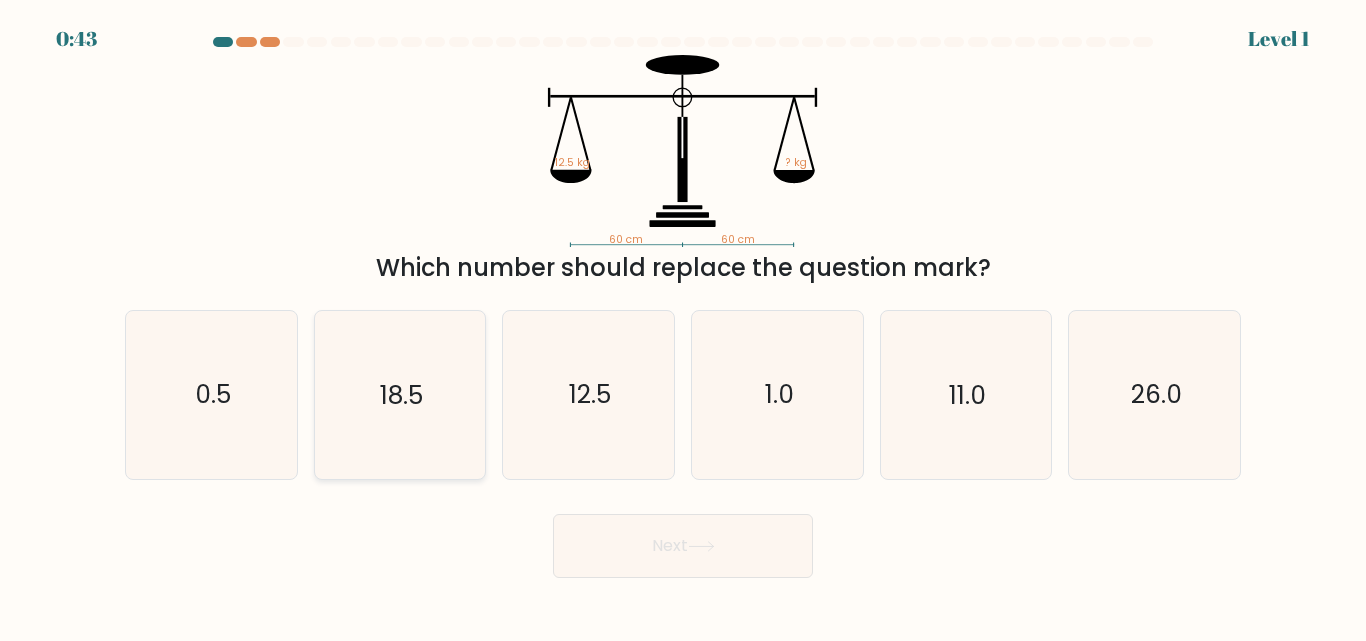 scroll, scrollTop: 0, scrollLeft: 0, axis: both 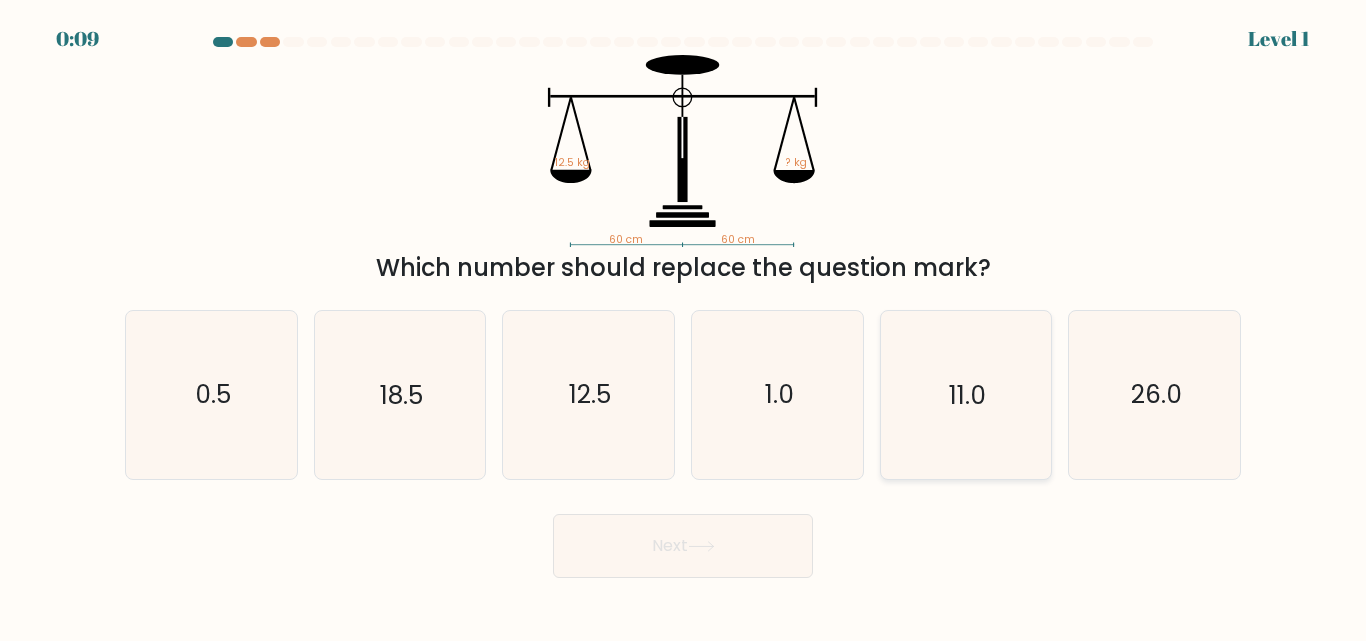 click on "11.0" at bounding box center (965, 394) 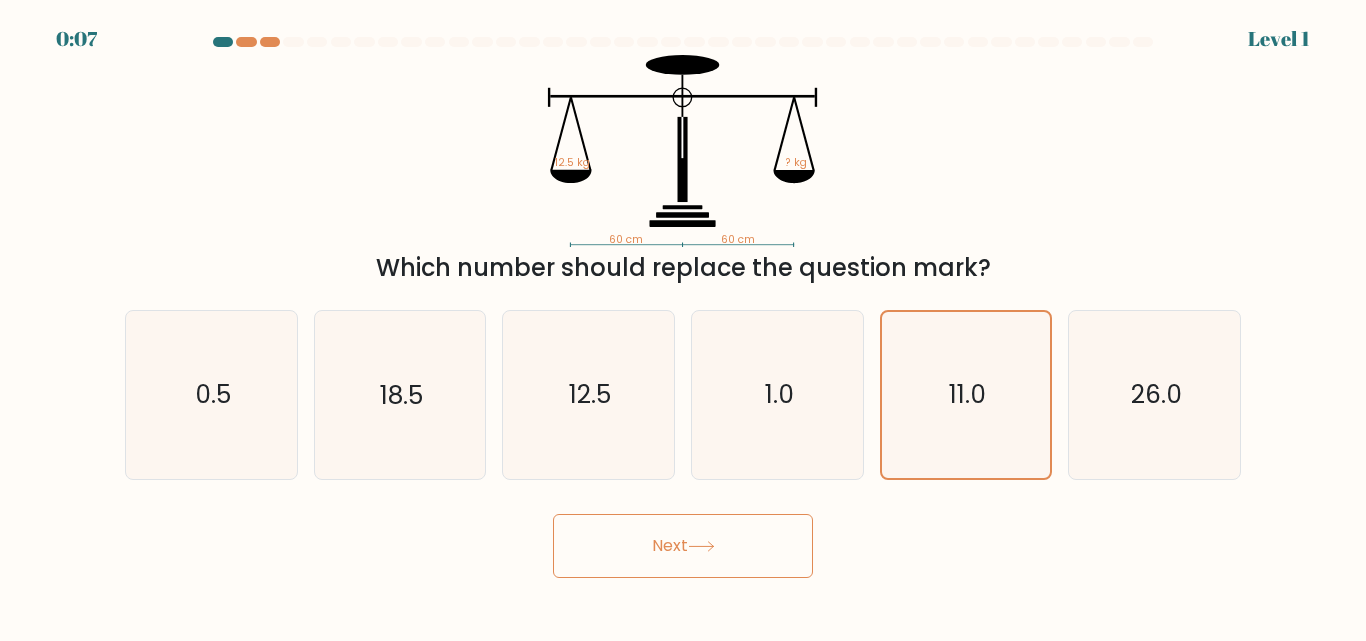 click on "Next" at bounding box center [683, 546] 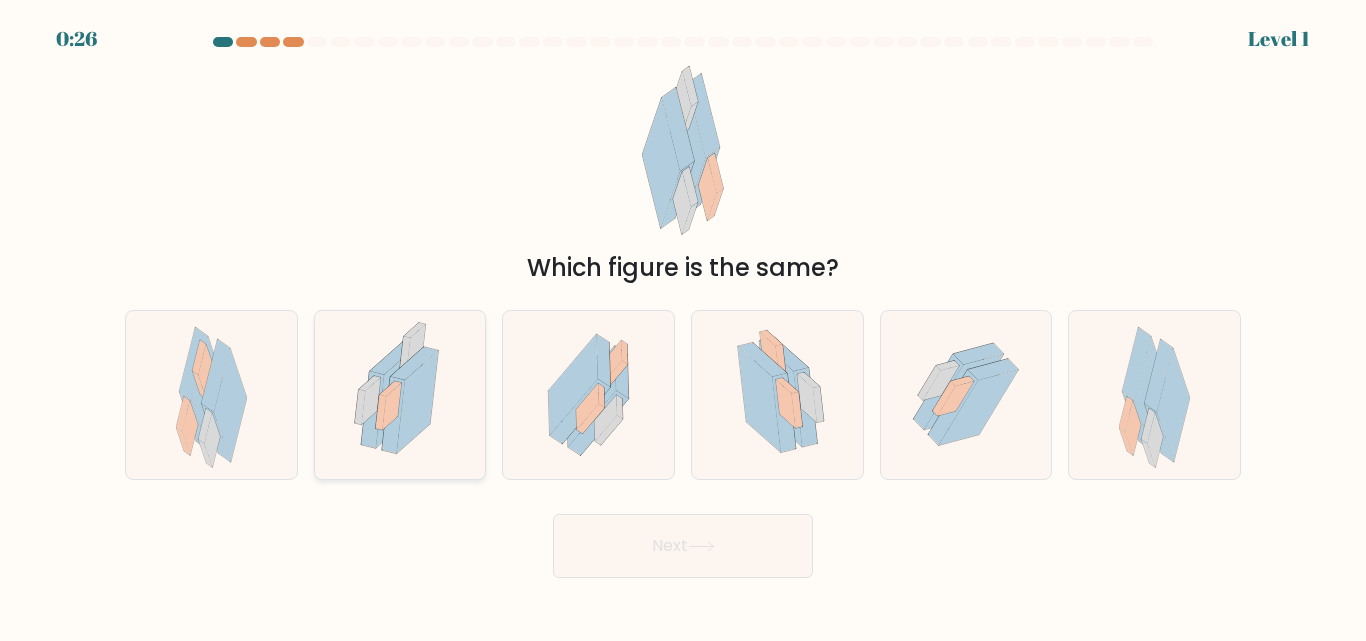 click at bounding box center [400, 394] 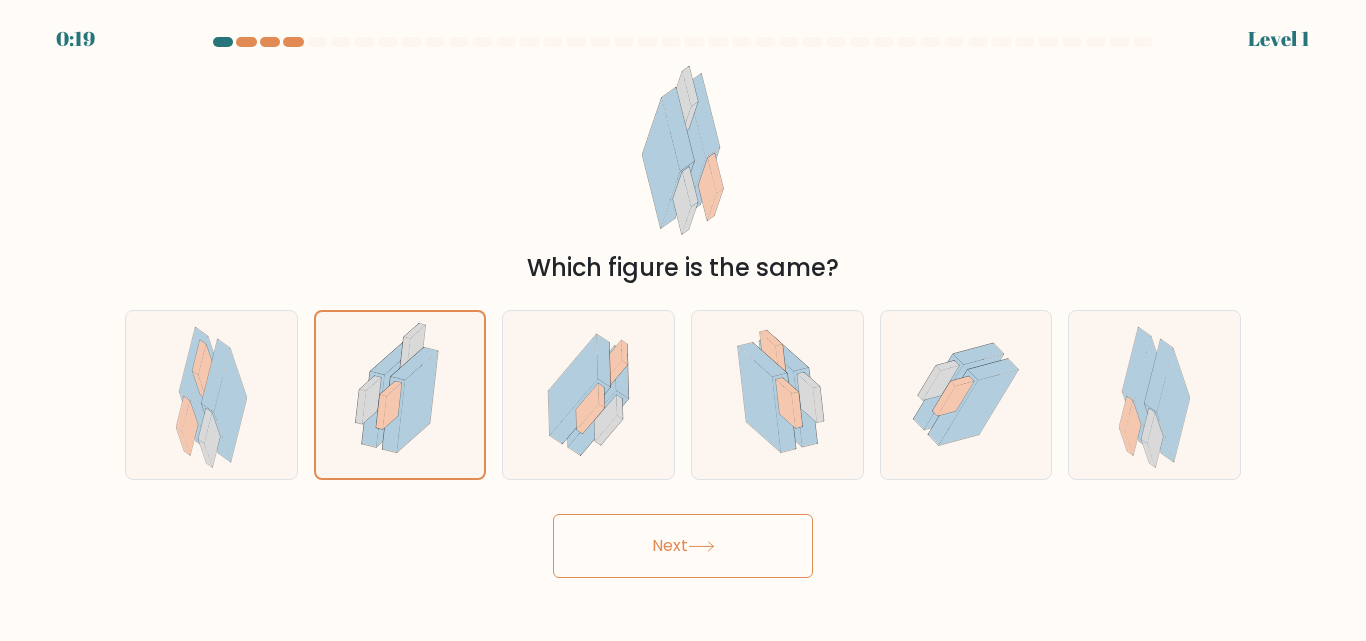click on "Next" at bounding box center [683, 546] 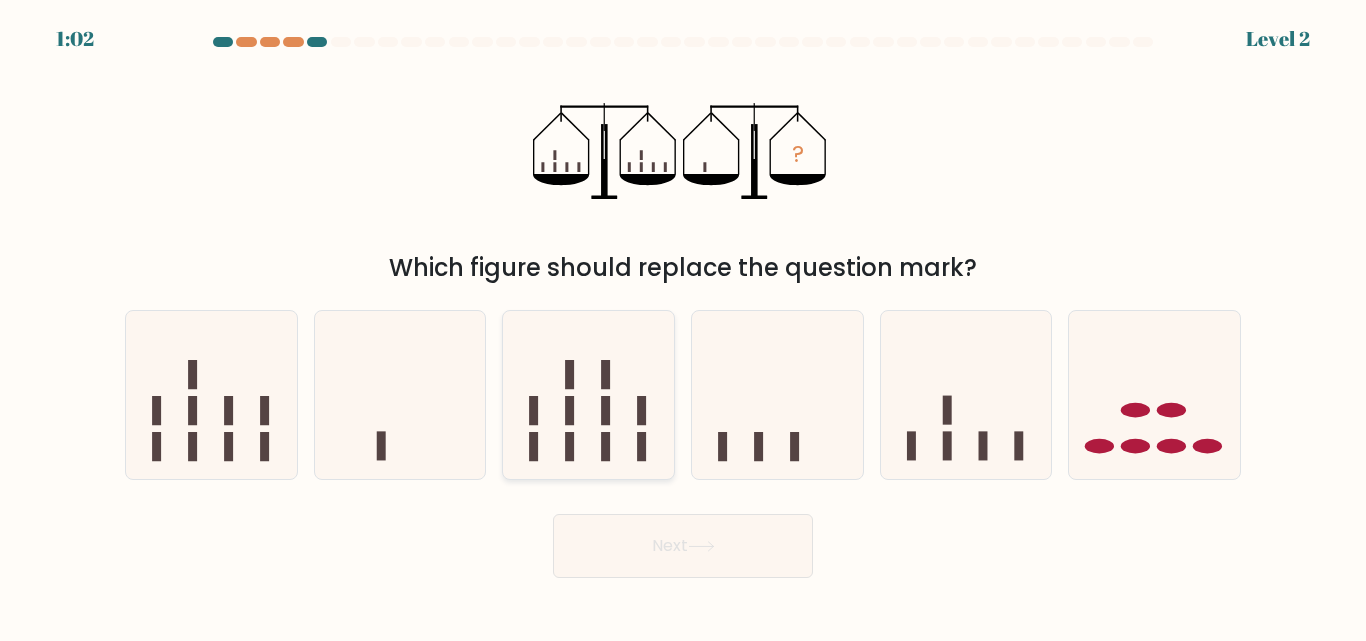 drag, startPoint x: 665, startPoint y: 539, endPoint x: 571, endPoint y: 350, distance: 211.0853 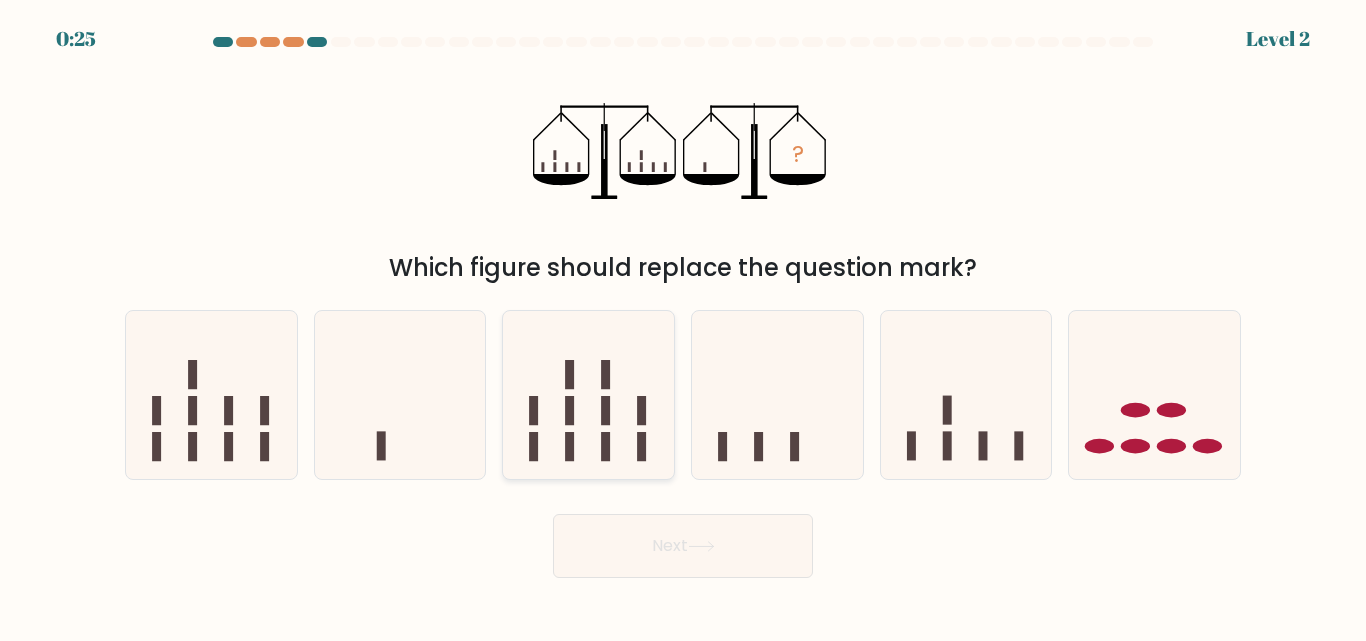 click at bounding box center (588, 394) 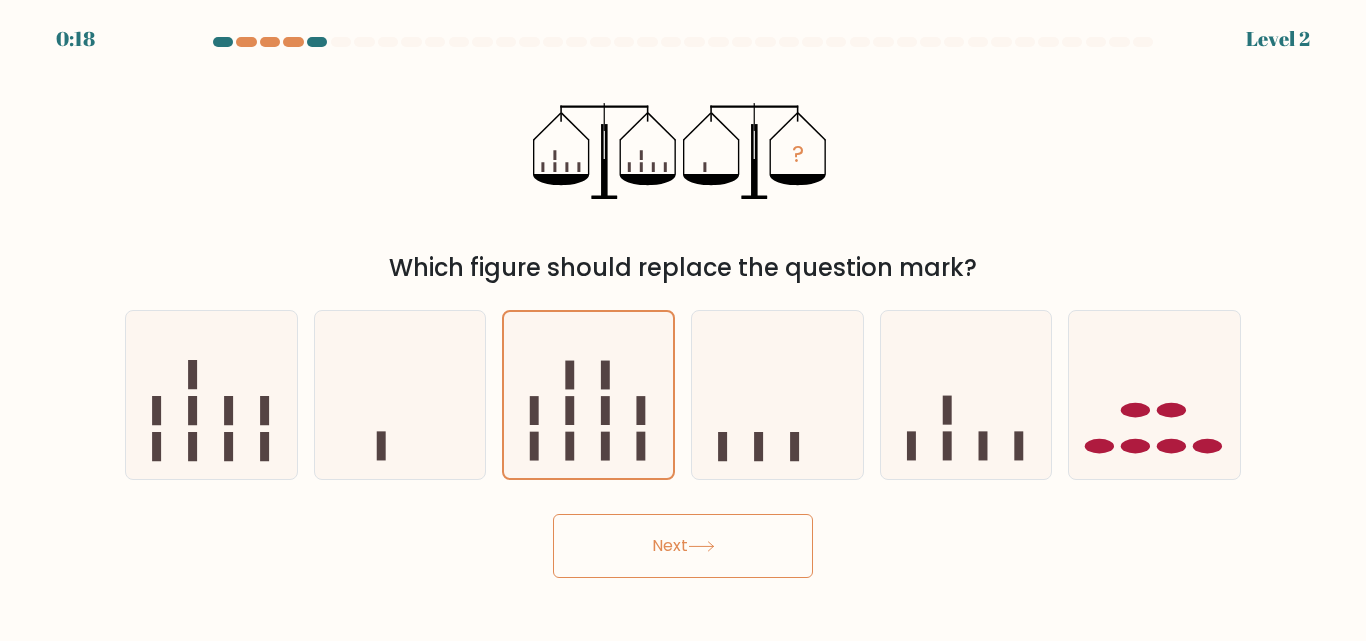 click on "Next" at bounding box center [683, 546] 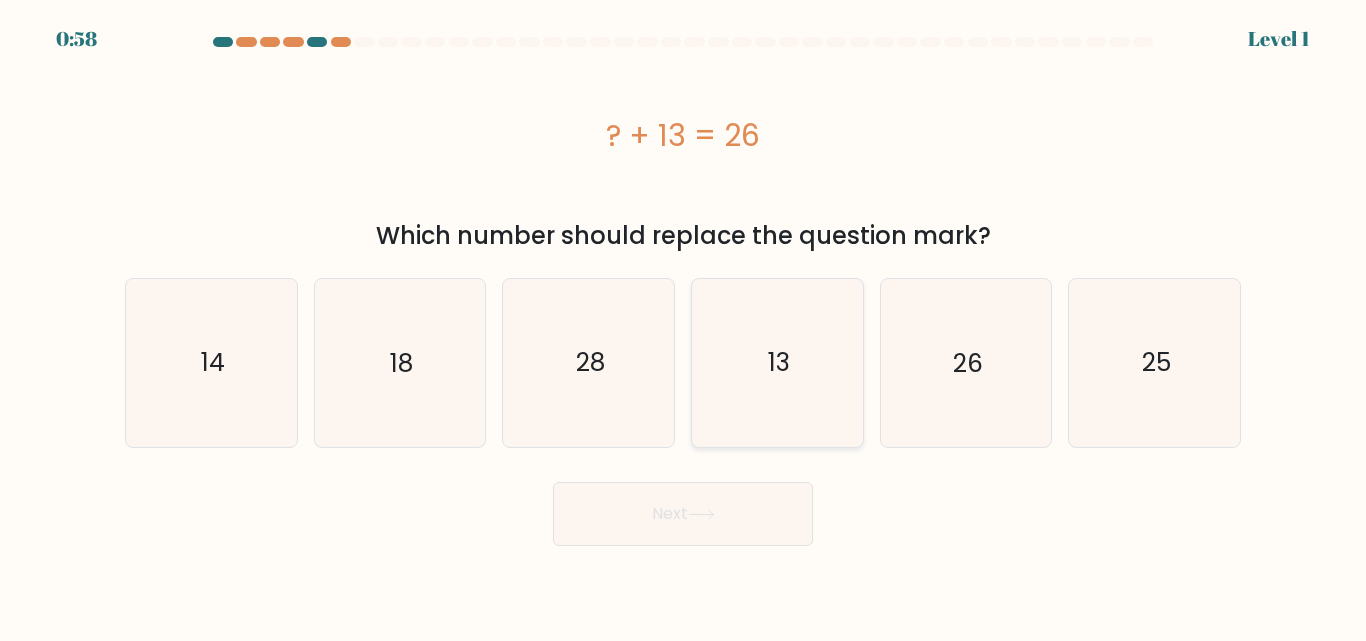 click on "13" at bounding box center (777, 362) 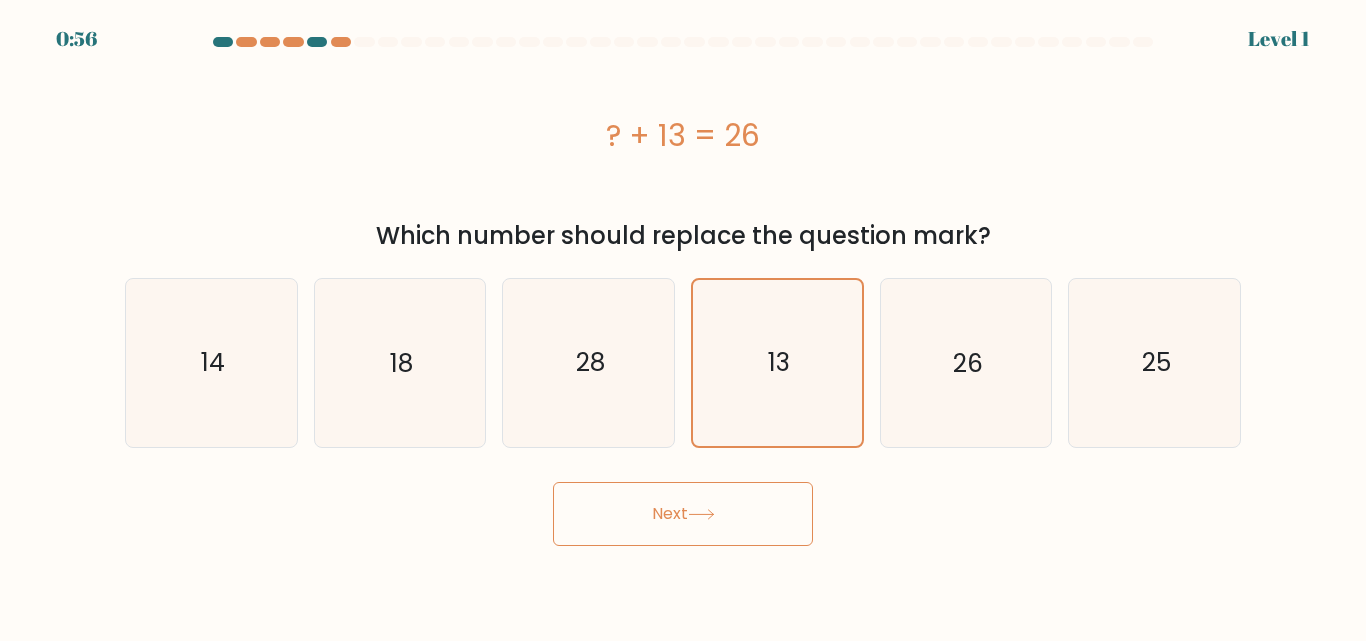 click on "Next" at bounding box center [683, 514] 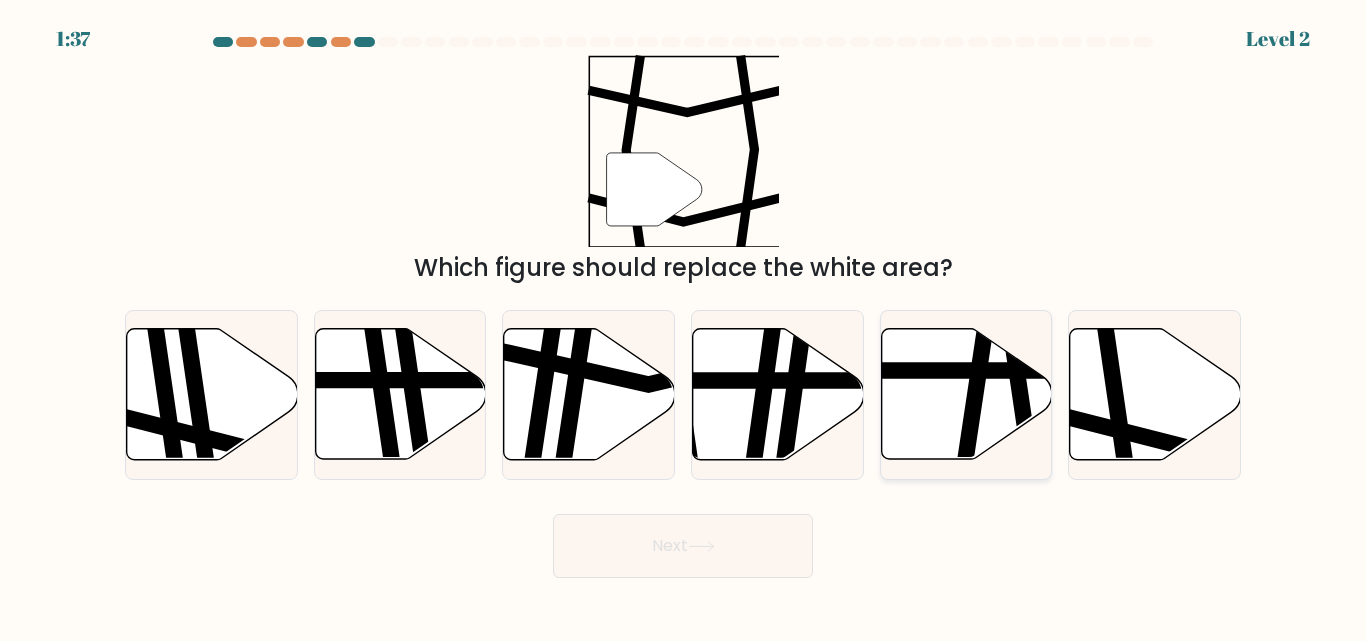 click at bounding box center [977, 469] 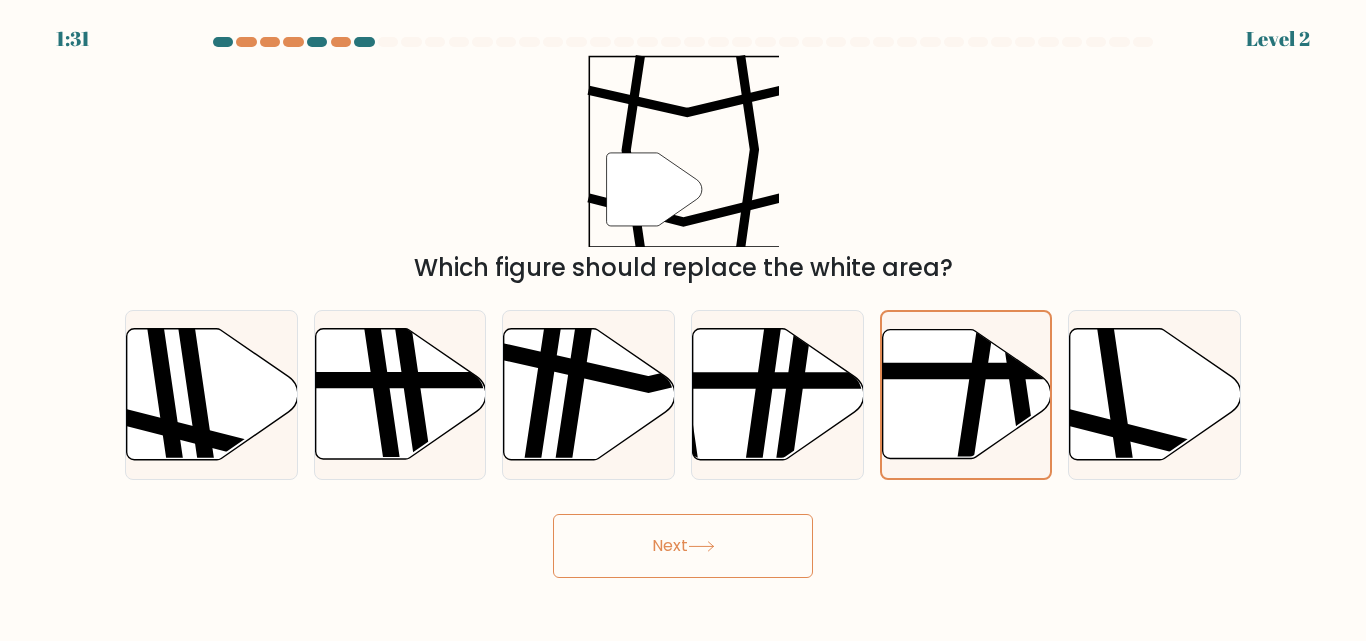 click at bounding box center (701, 546) 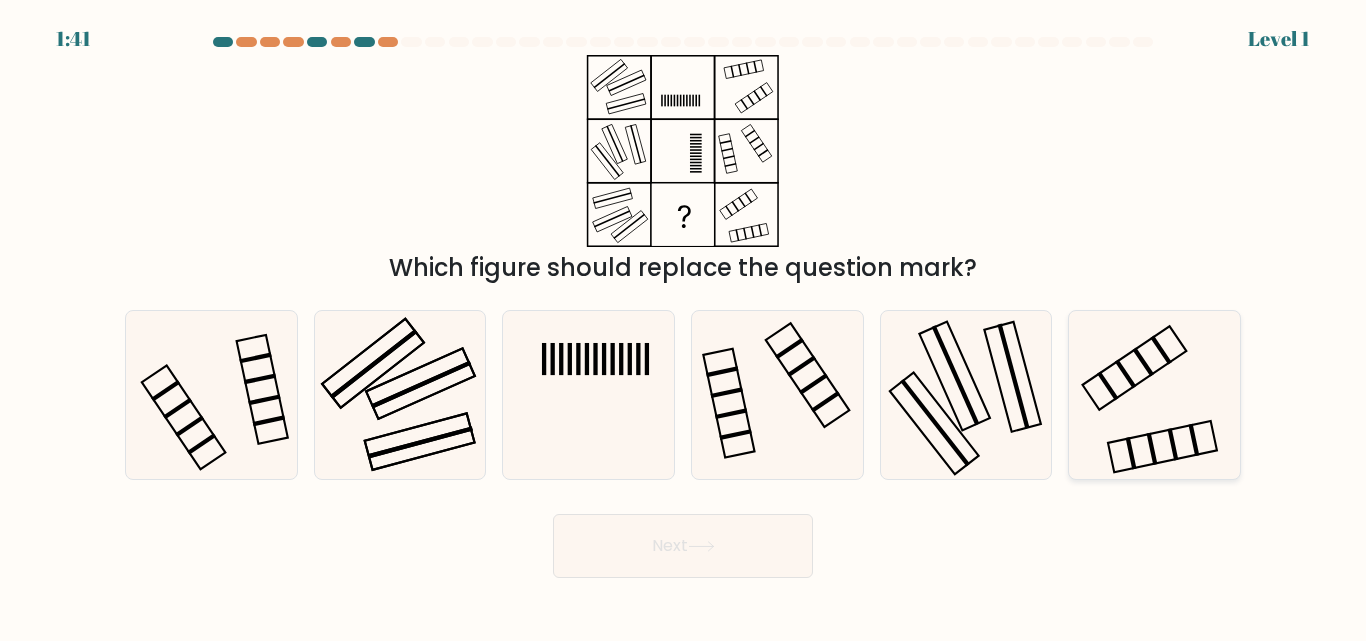 click at bounding box center [1154, 394] 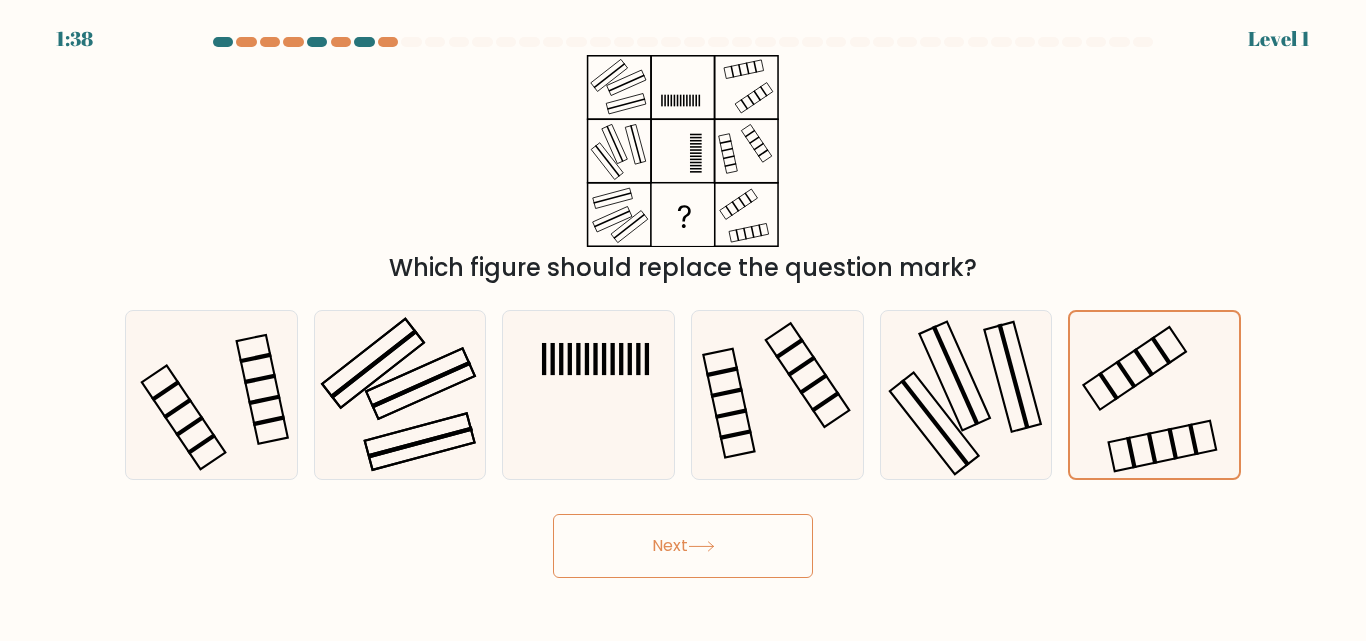 click on "Next" at bounding box center [683, 546] 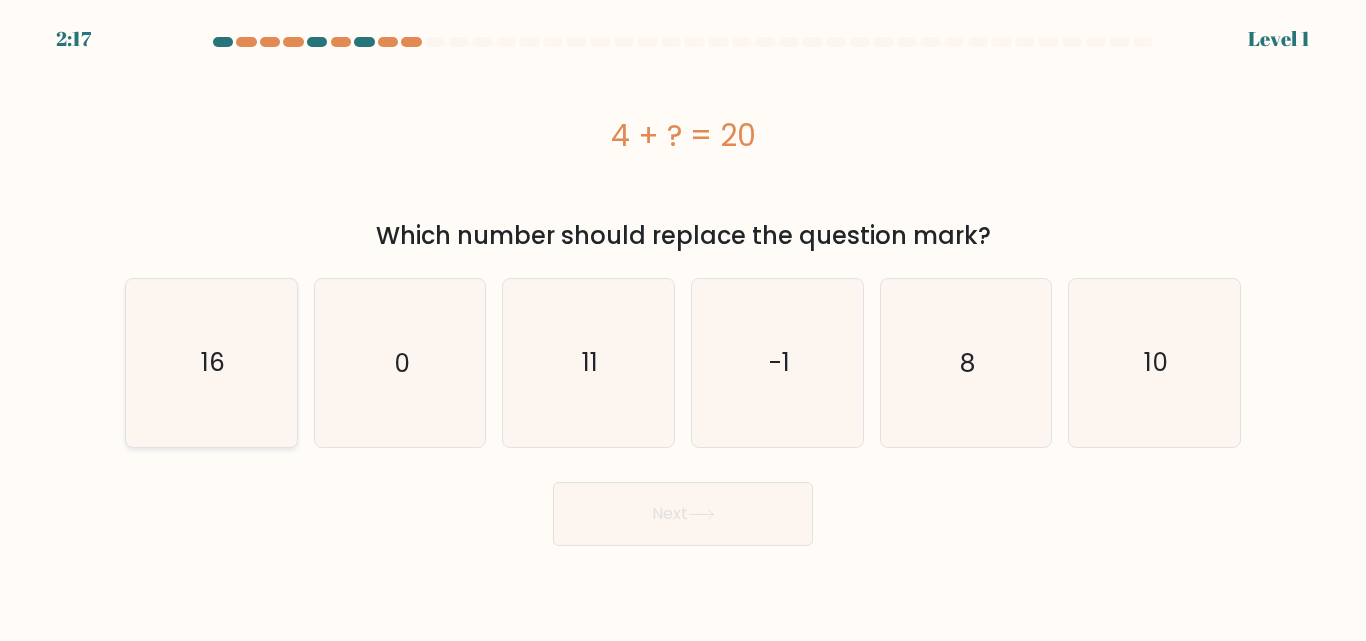 click on "16" at bounding box center (211, 362) 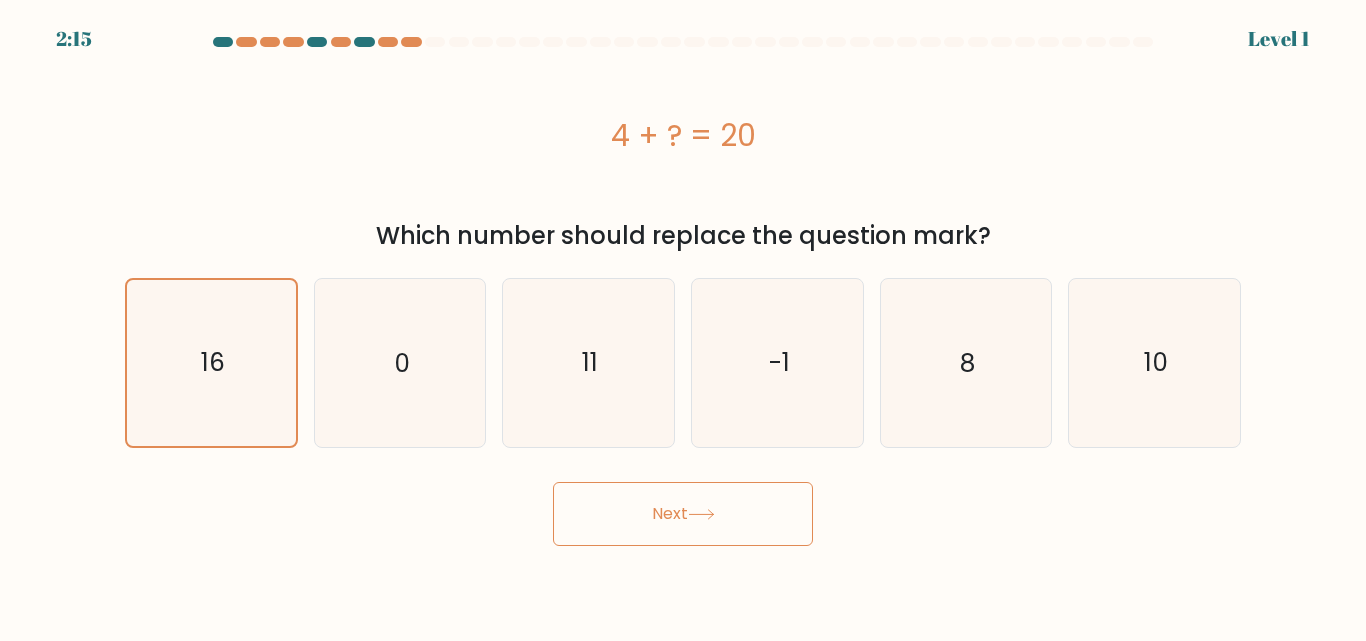 click on "Next" at bounding box center (683, 514) 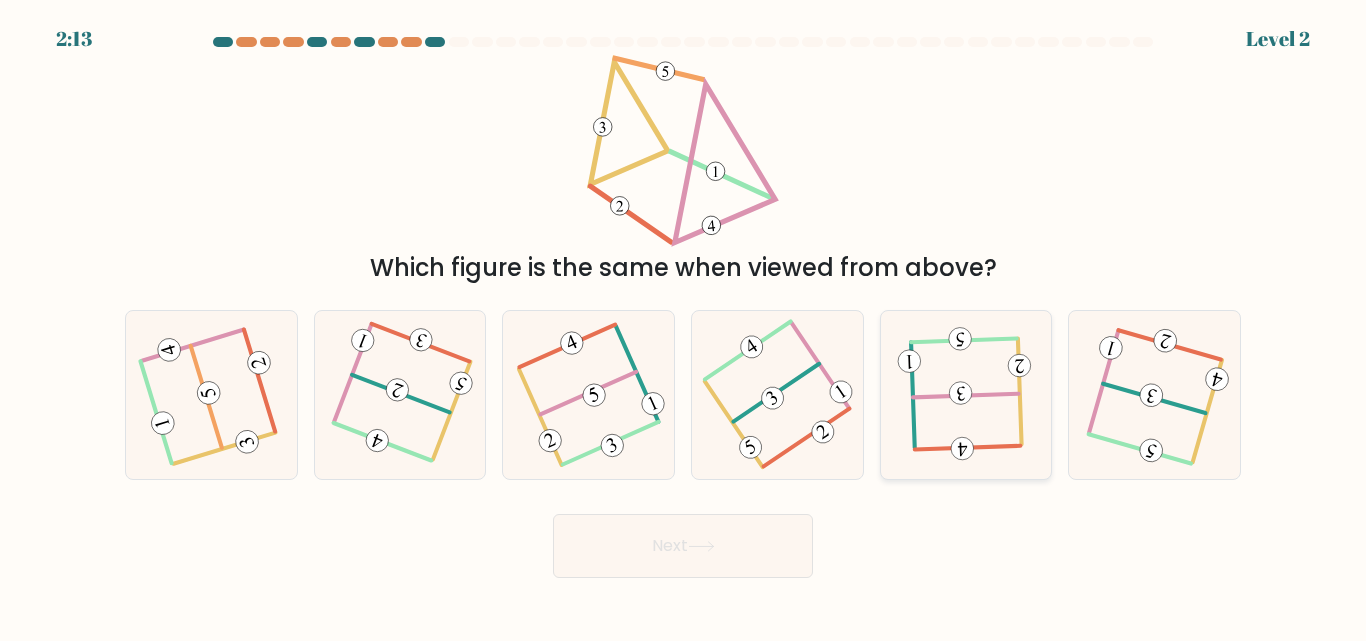 click at bounding box center [909, 361] 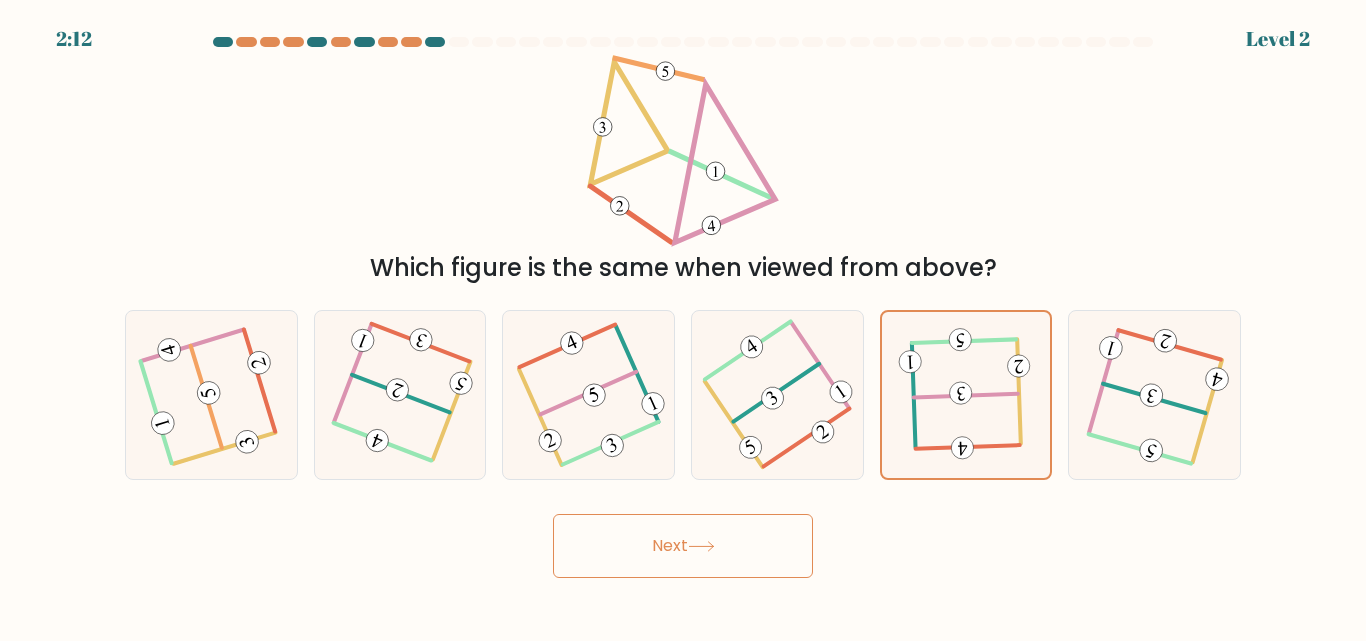 click on "Next" at bounding box center [683, 546] 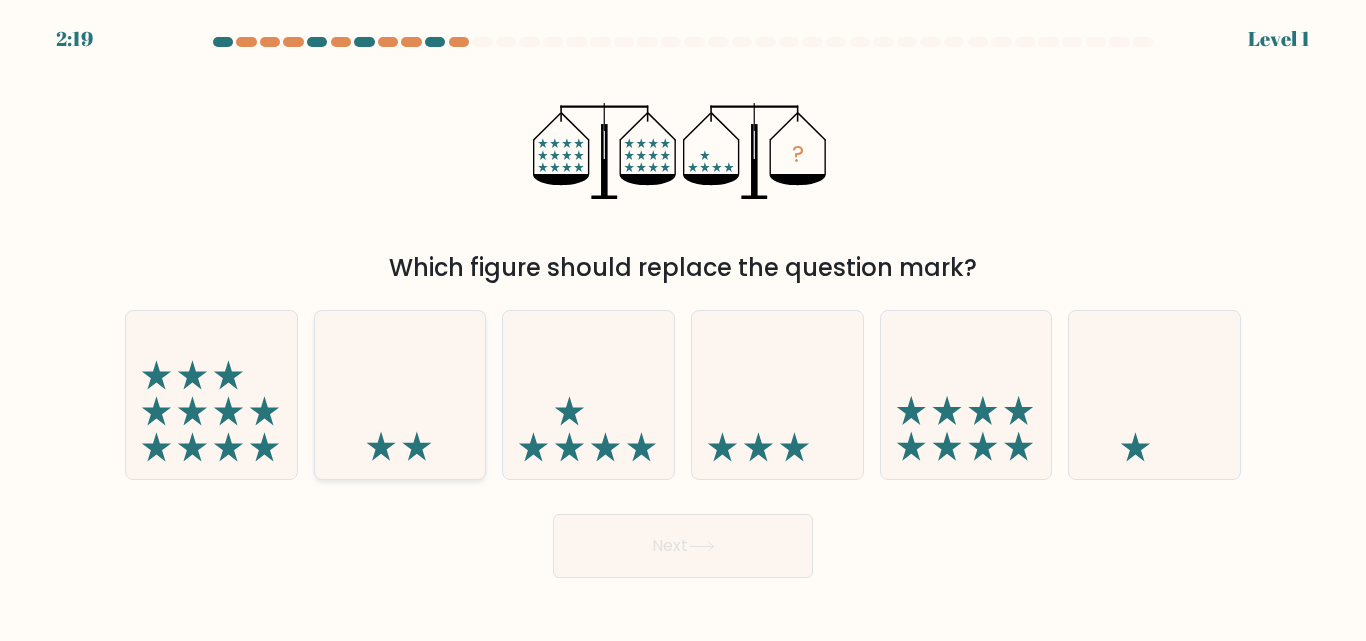click at bounding box center [400, 394] 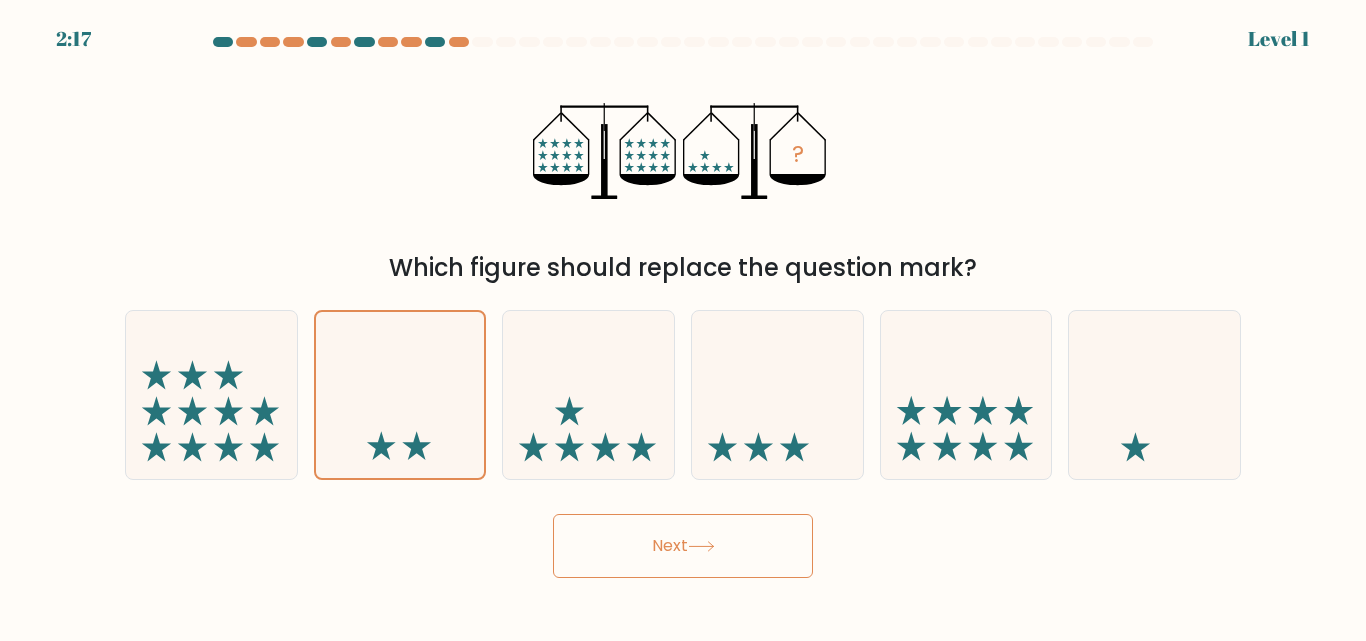 click on "Next" at bounding box center [683, 546] 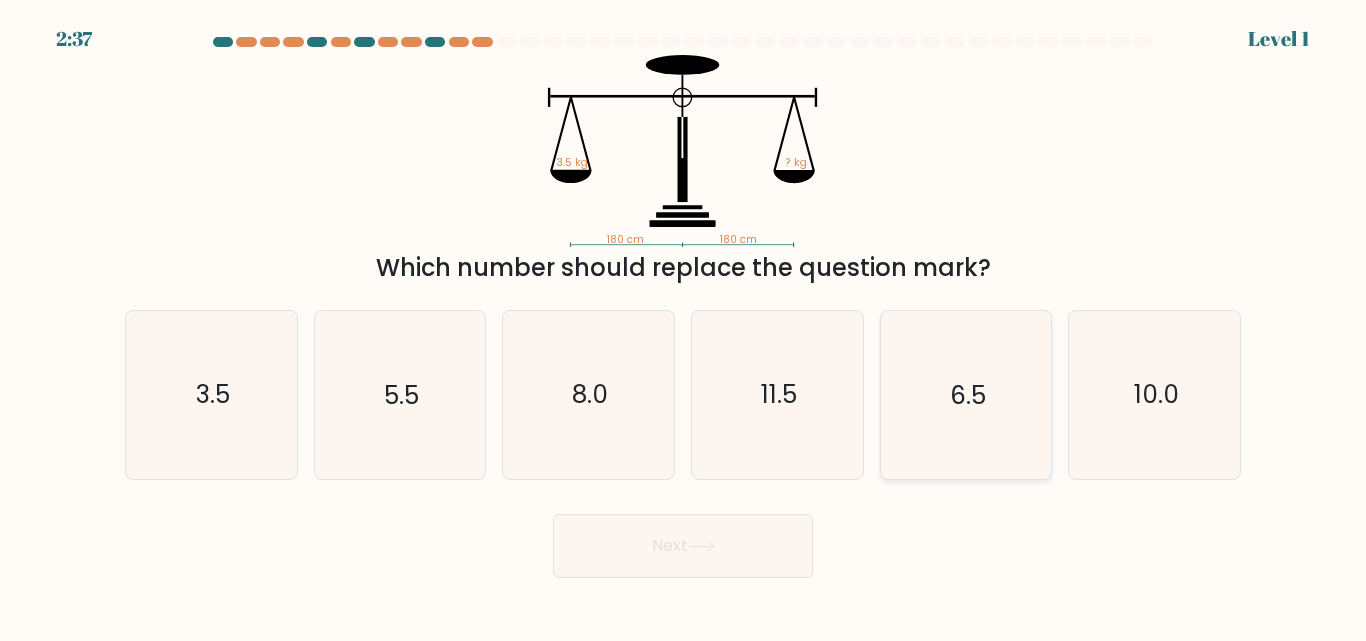 click on "6.5" at bounding box center (965, 394) 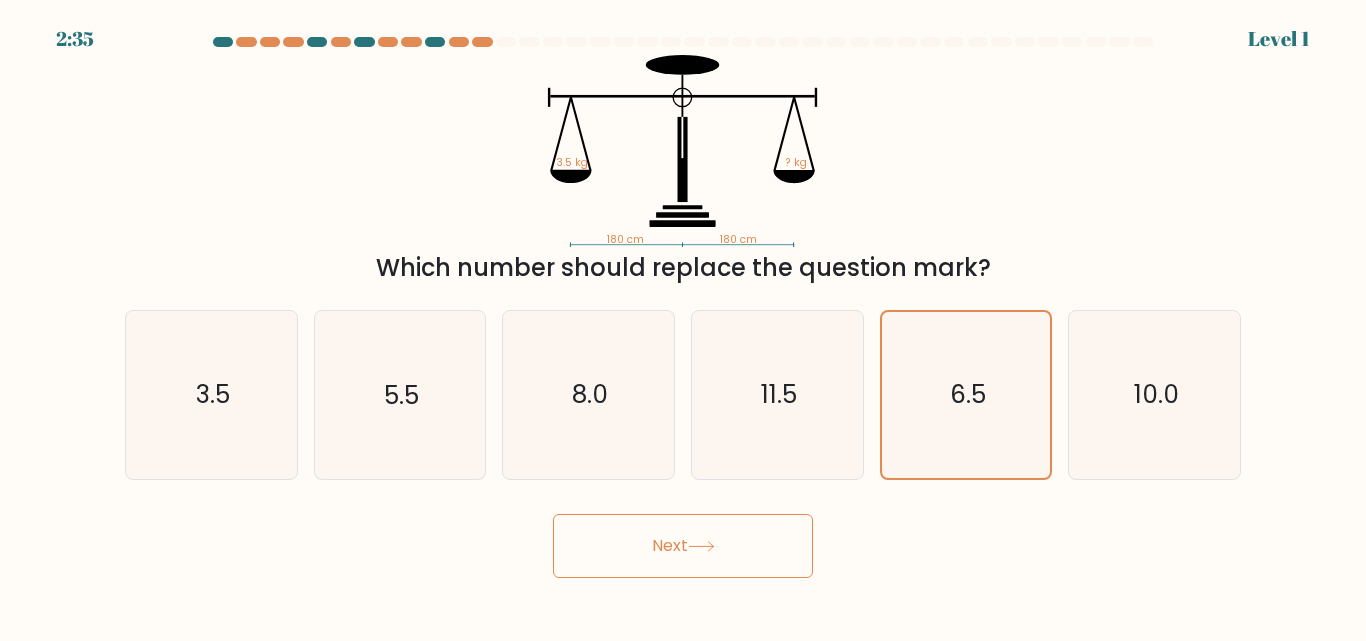 click on "Next" at bounding box center (683, 546) 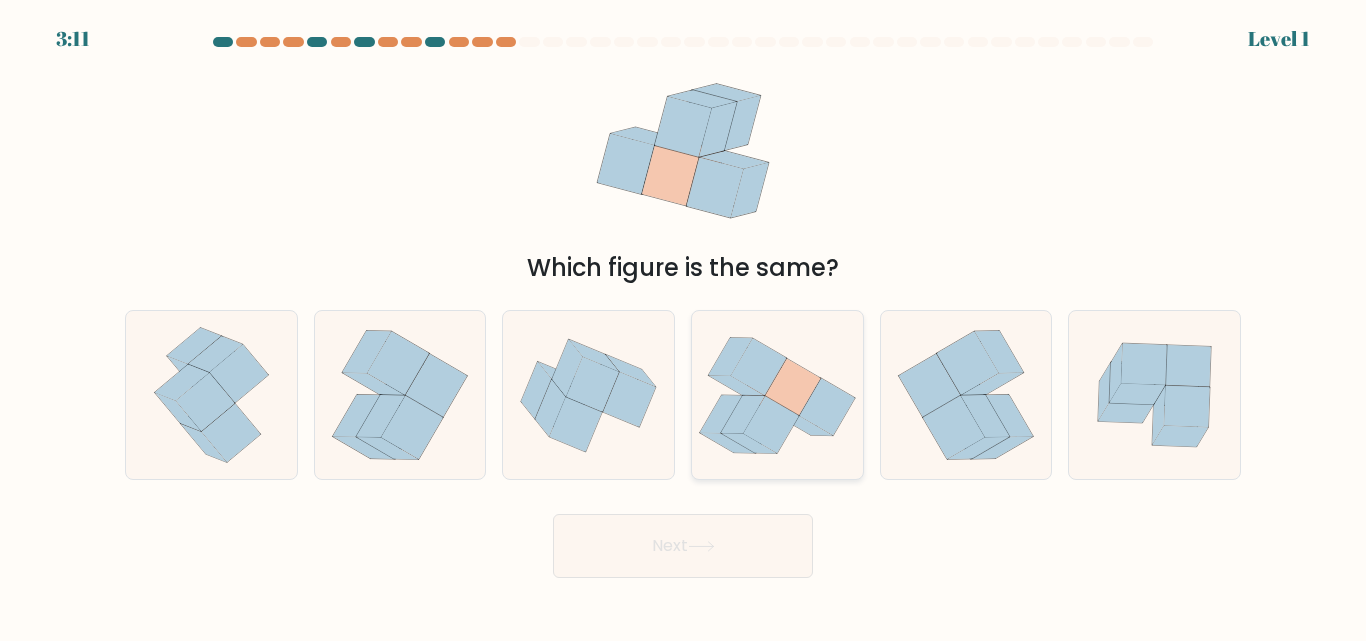 click at bounding box center (777, 395) 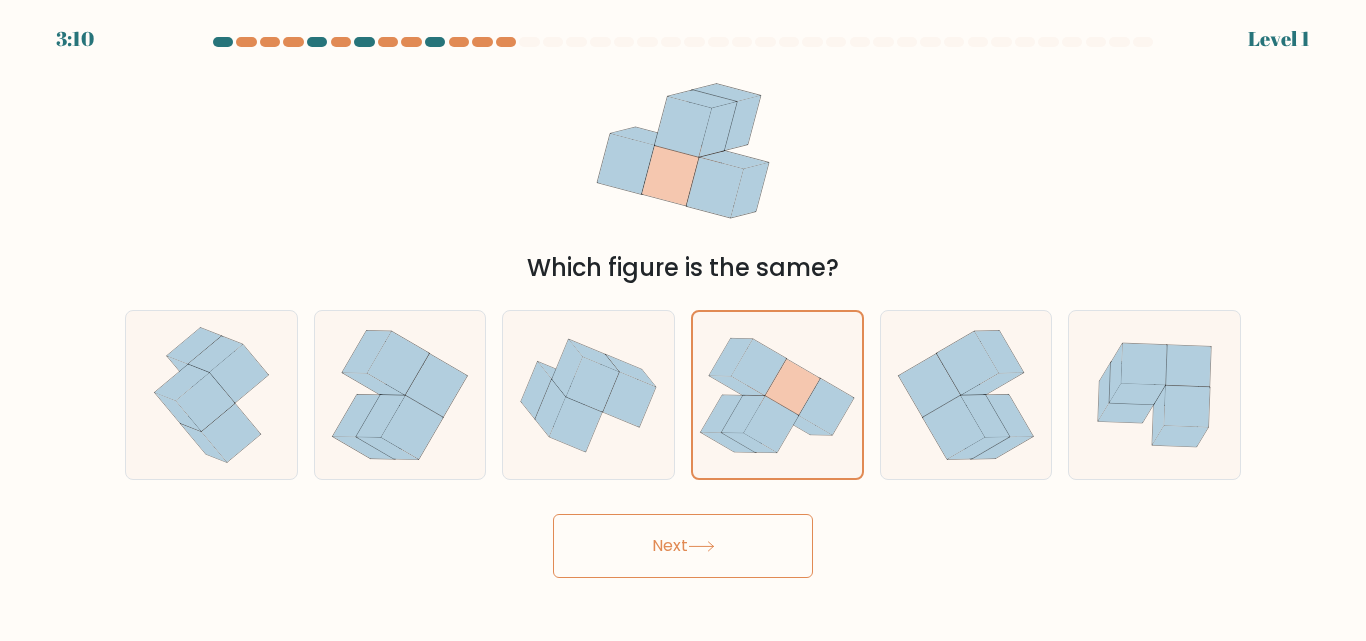 click on "Next" at bounding box center [683, 546] 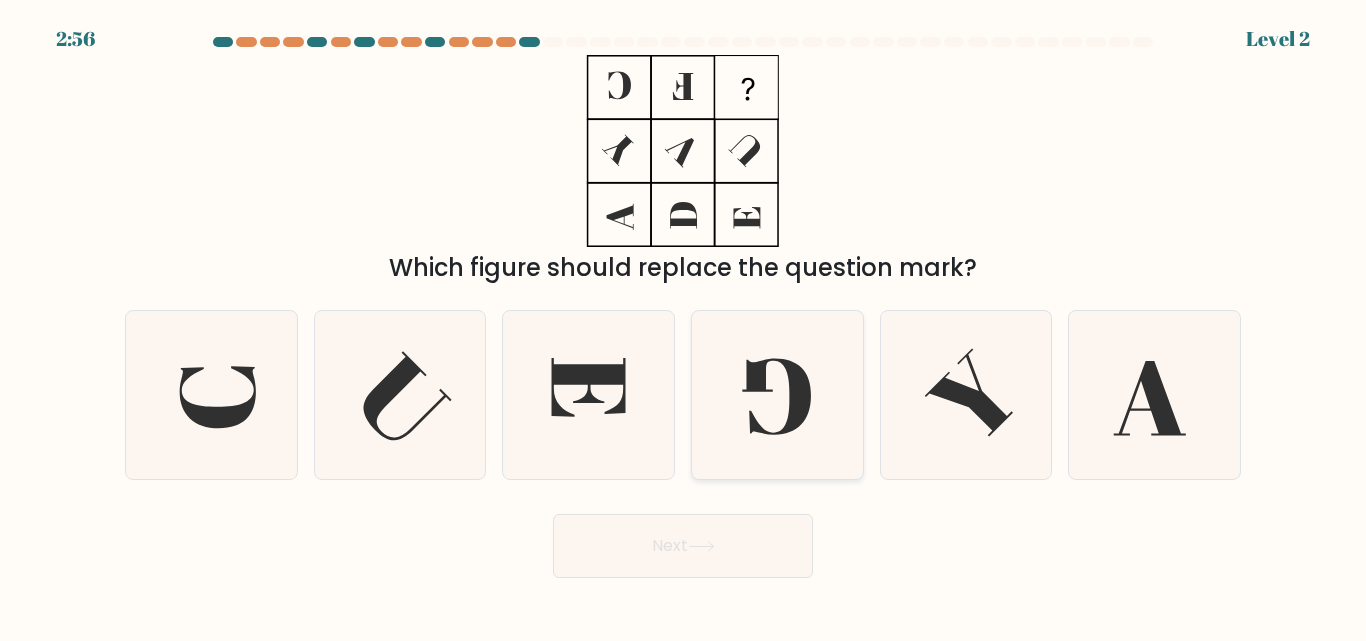 click at bounding box center [777, 394] 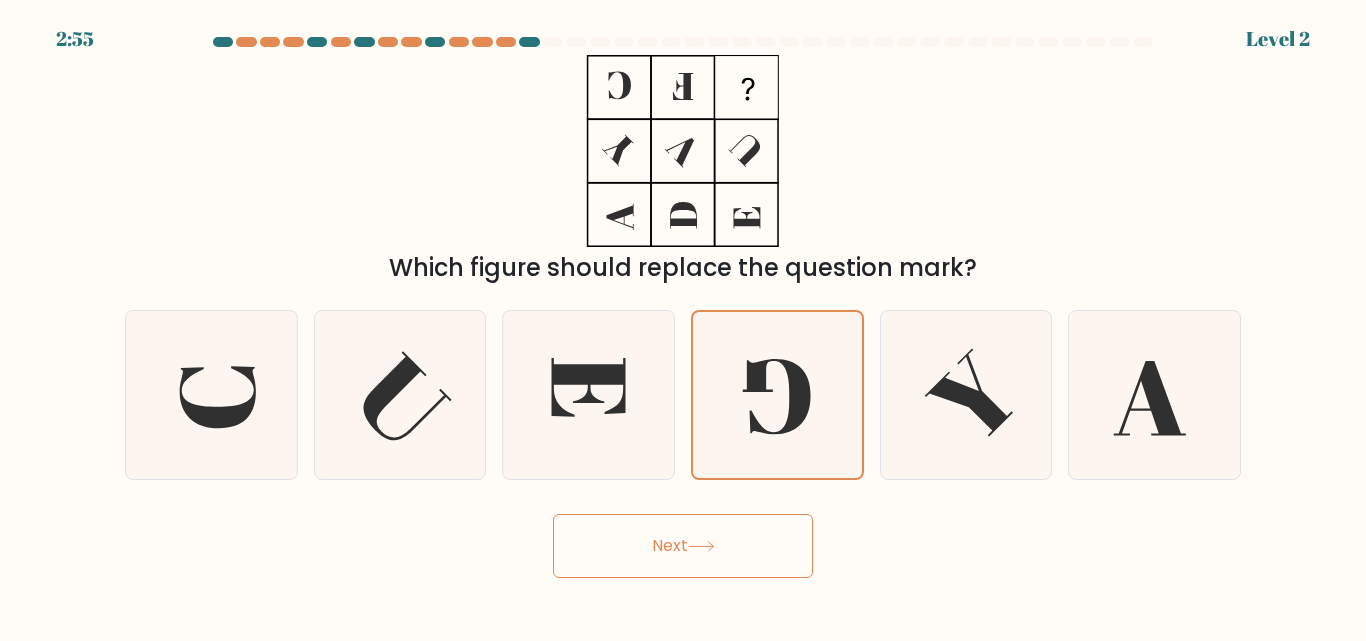 click on "Next" at bounding box center (683, 546) 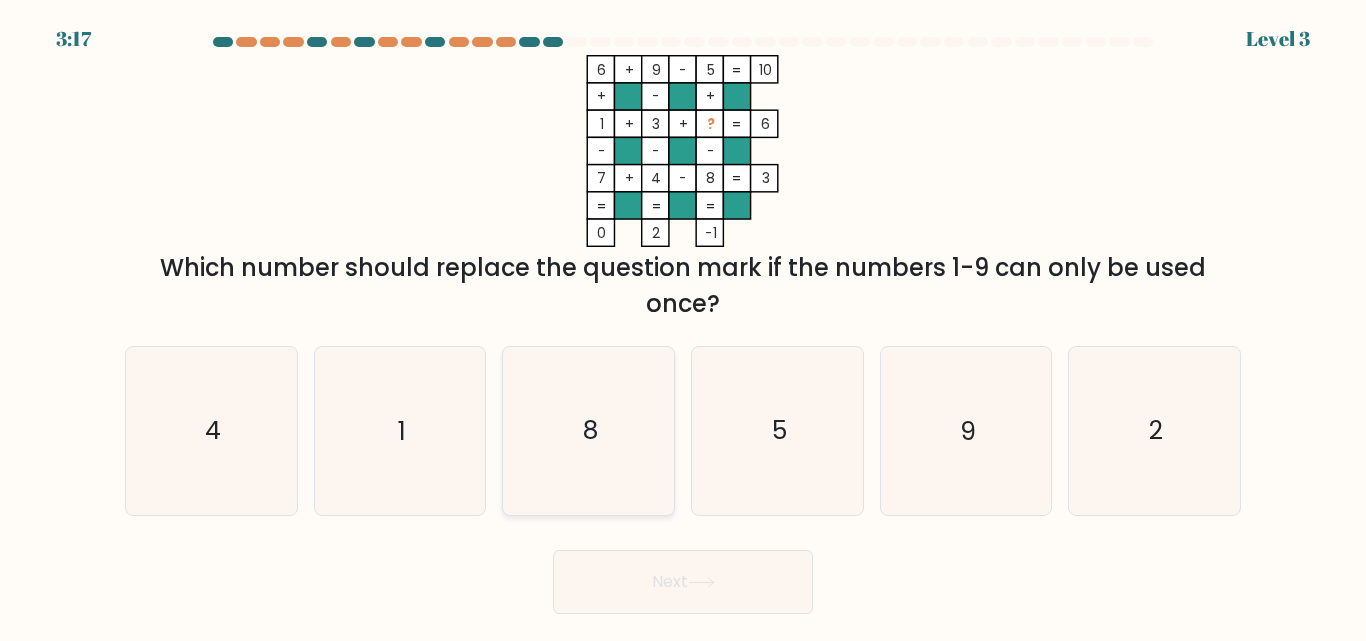 click on "8" at bounding box center [588, 430] 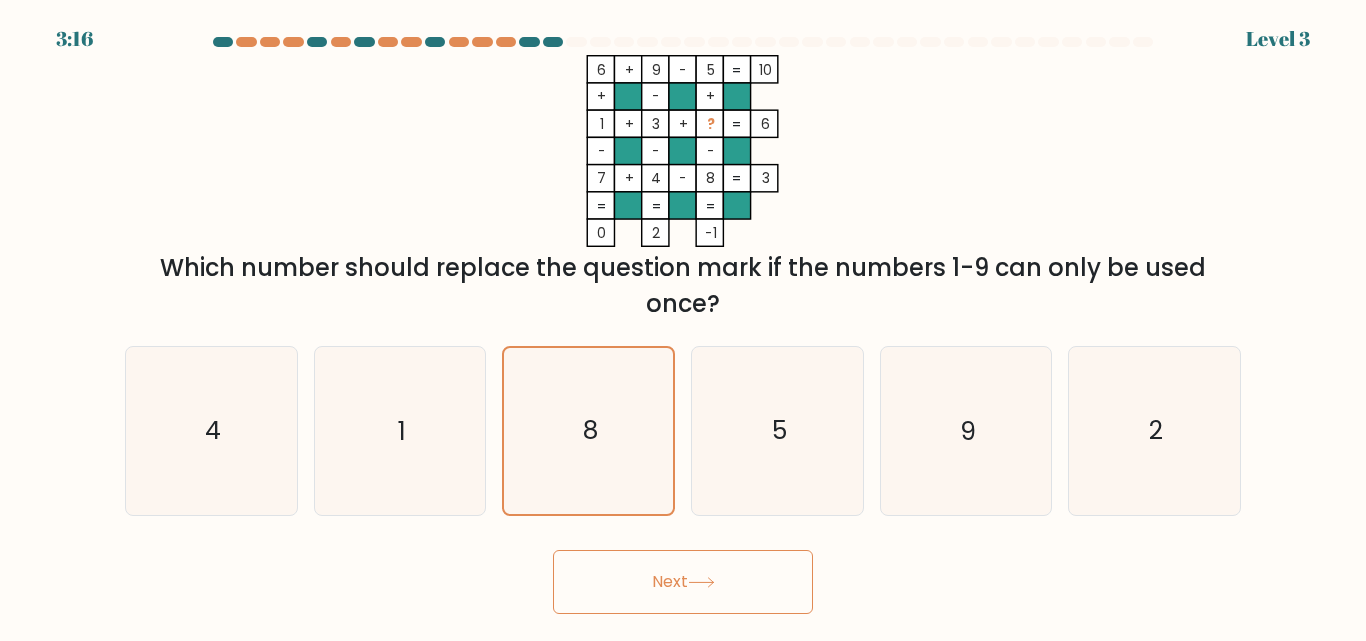 click on "Next" at bounding box center (683, 582) 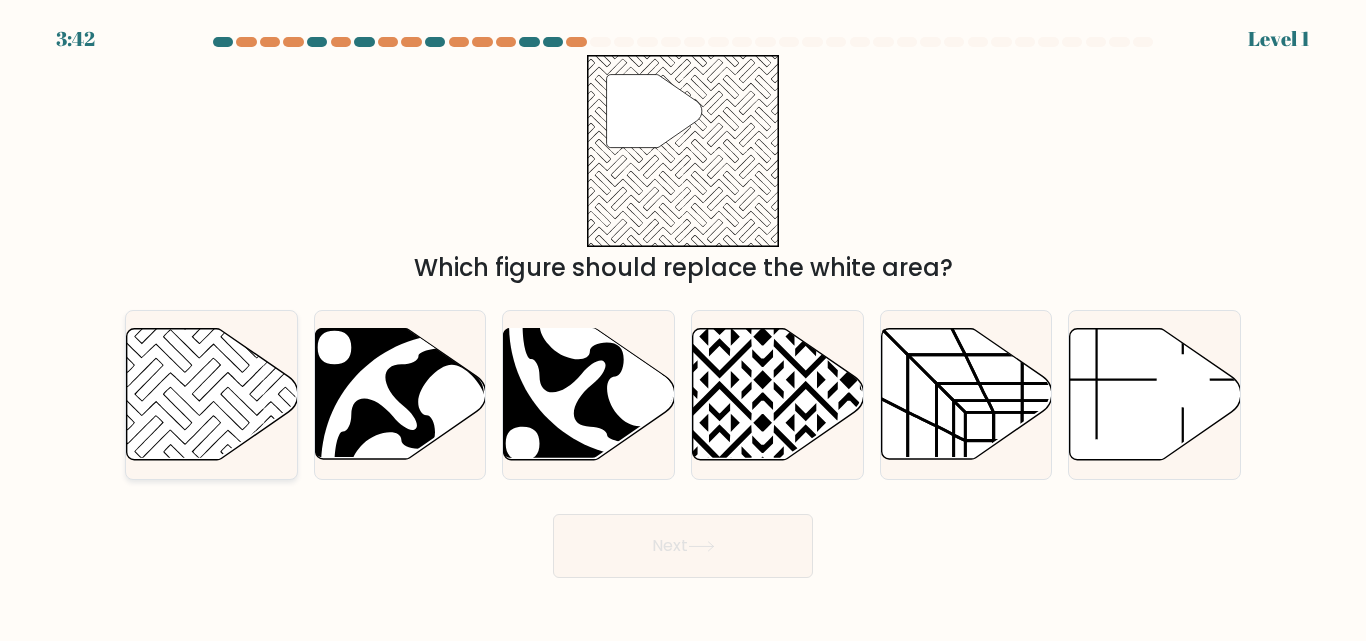 click at bounding box center (212, 394) 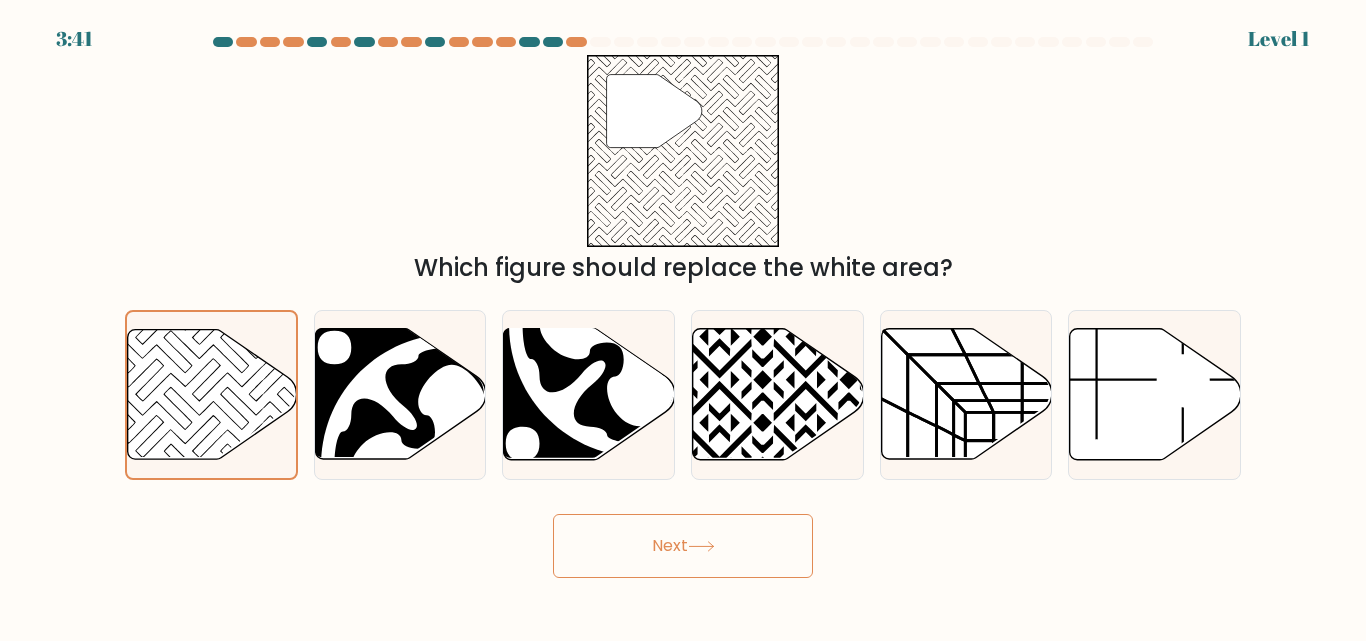 click on "Next" at bounding box center [683, 546] 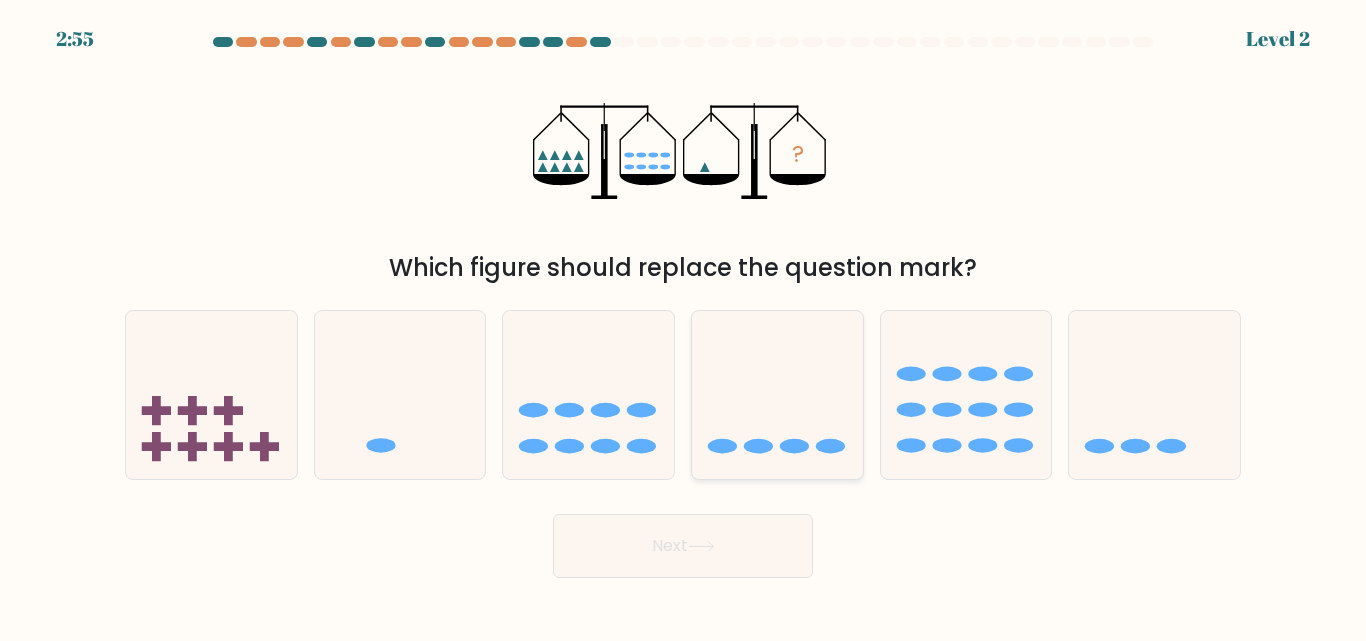 click at bounding box center [777, 394] 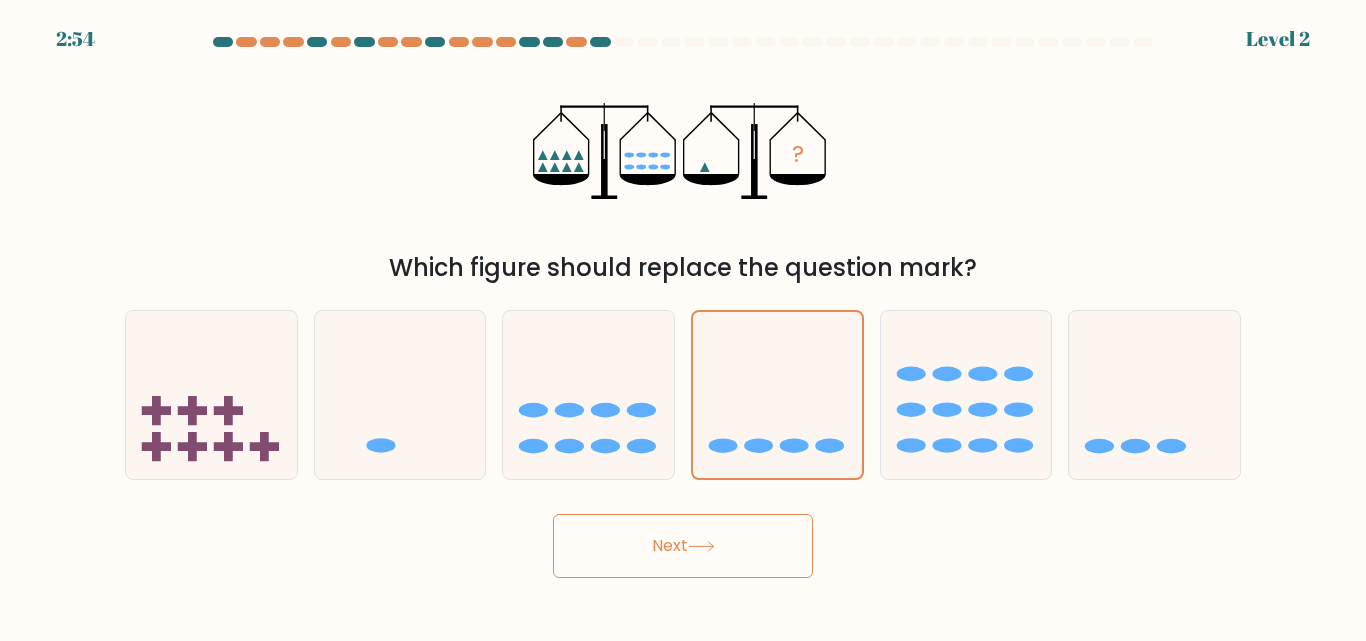 click at bounding box center [701, 546] 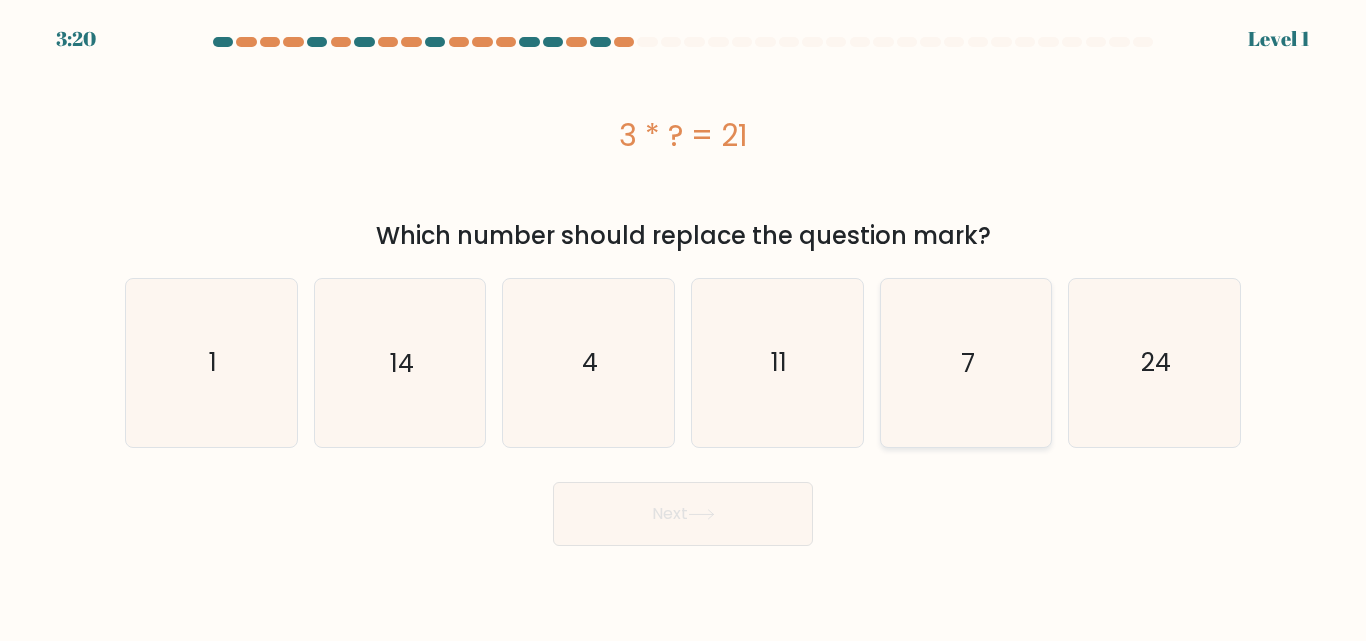 click on "7" at bounding box center [965, 362] 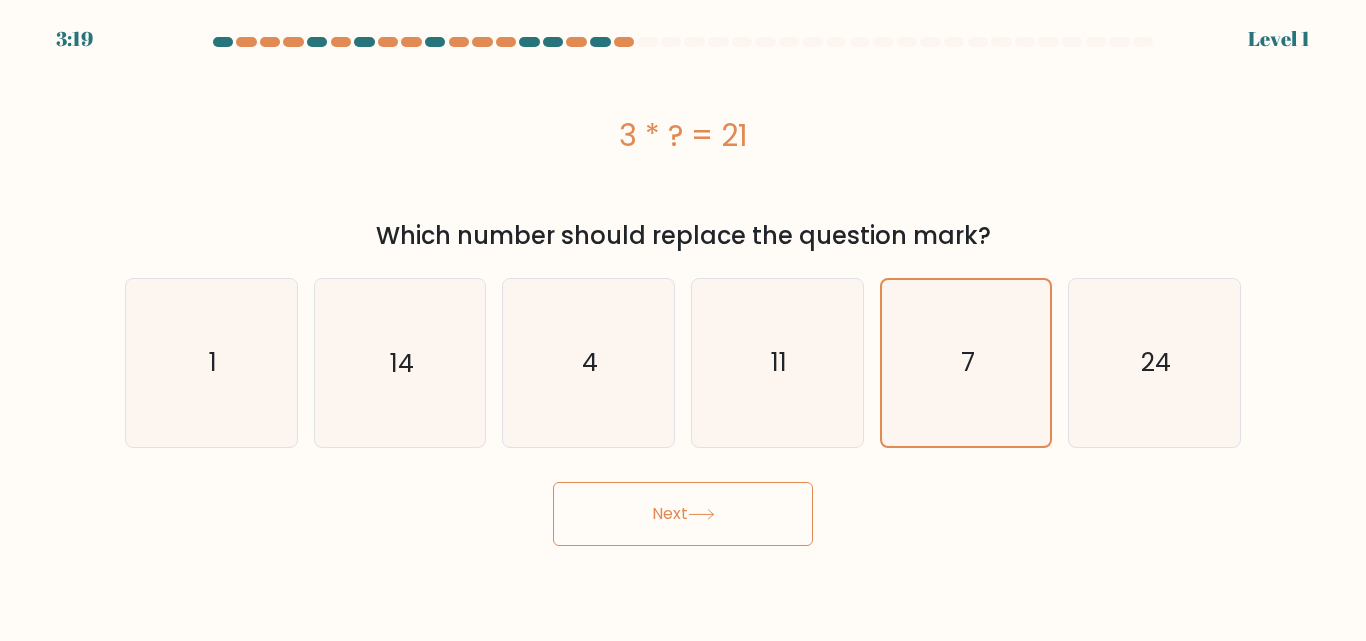 click at bounding box center [701, 514] 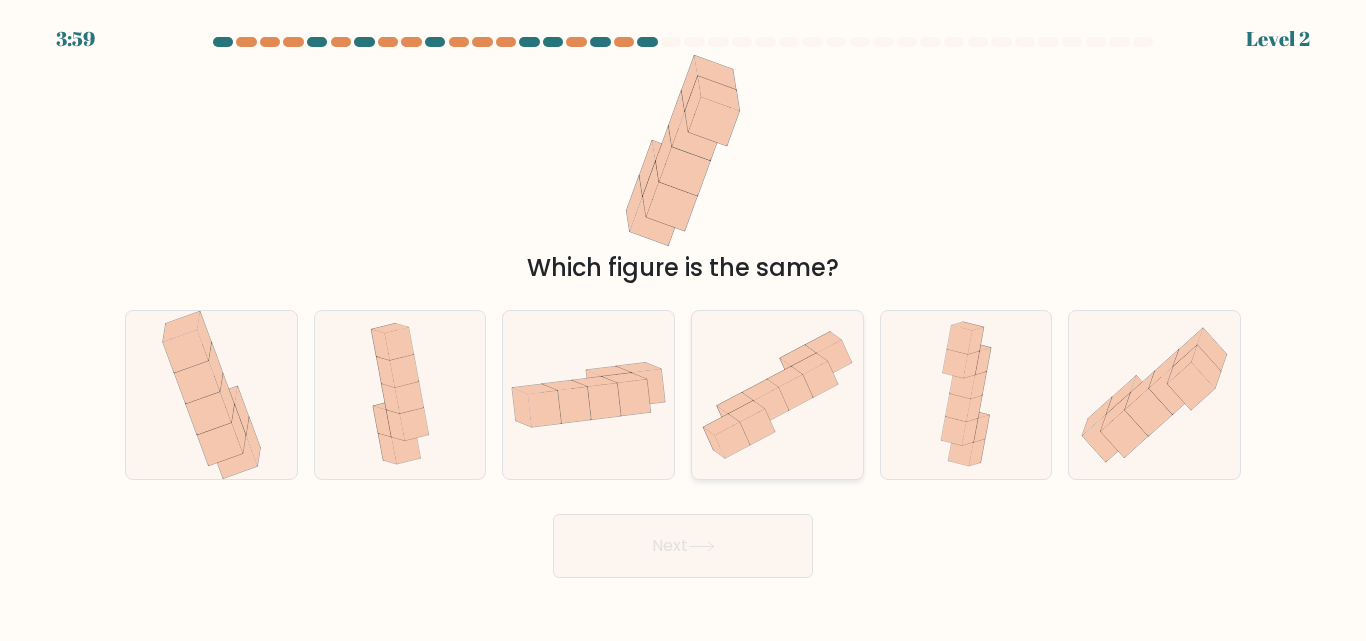 click at bounding box center [757, 427] 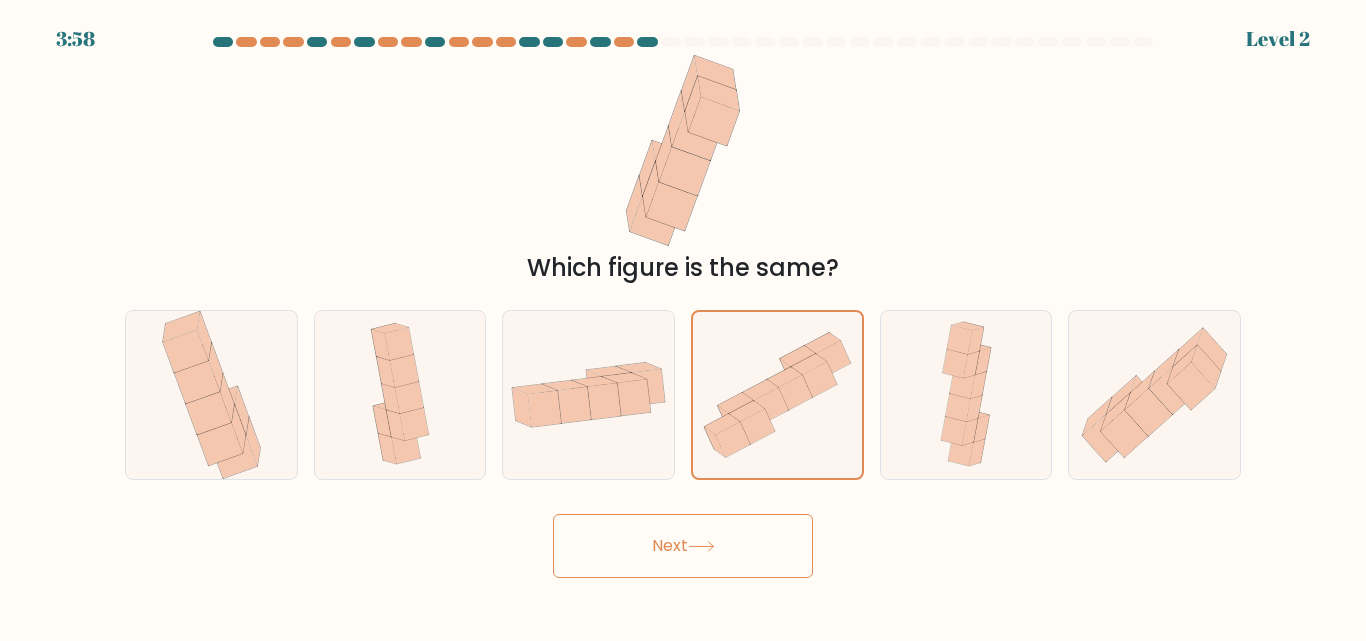 click on "Next" at bounding box center (683, 546) 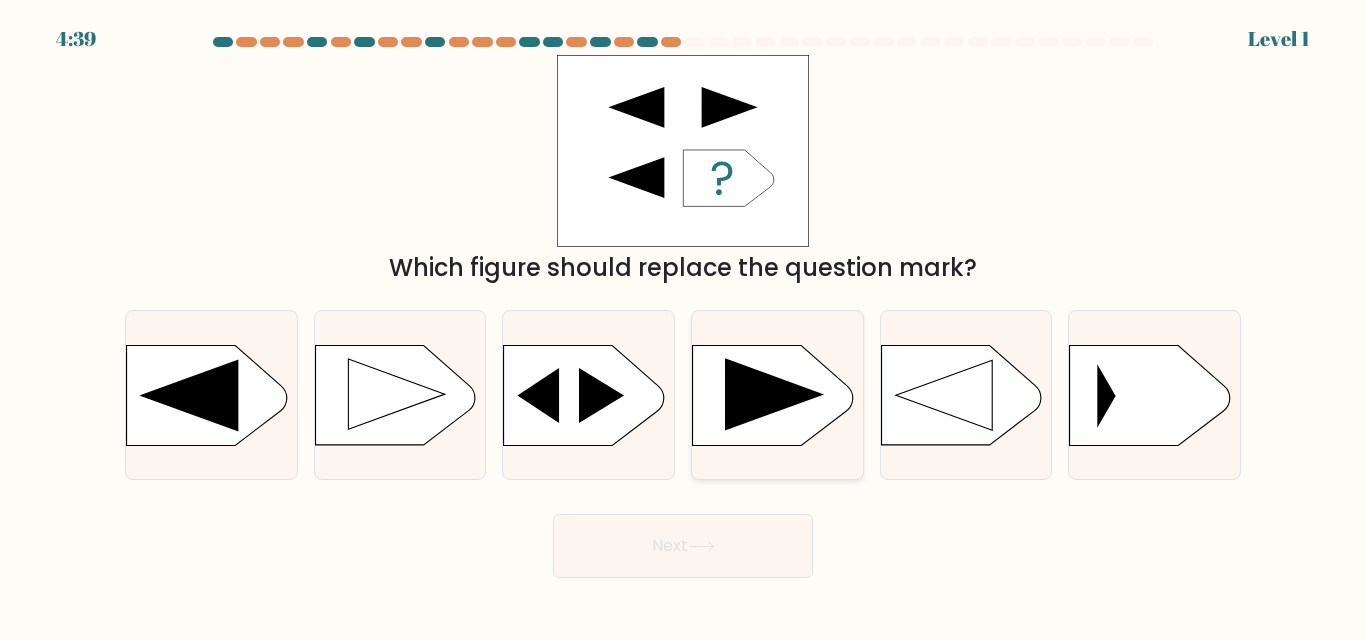 click at bounding box center (774, 394) 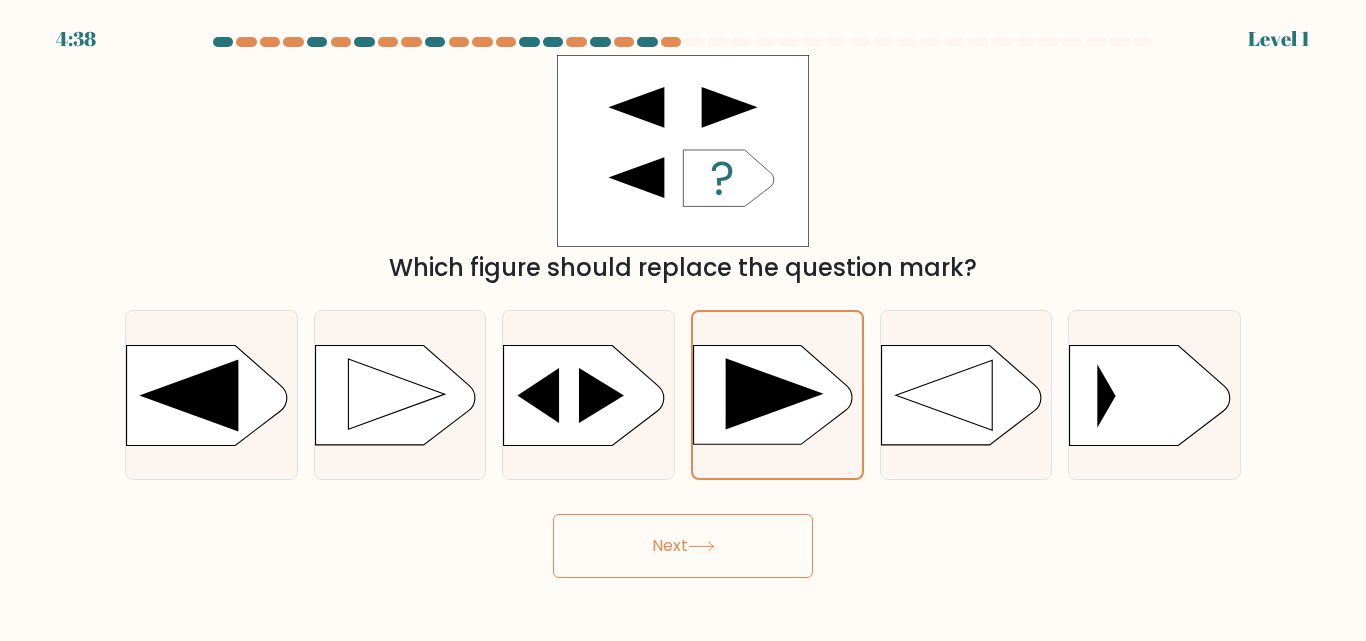 click on "Next" at bounding box center (683, 546) 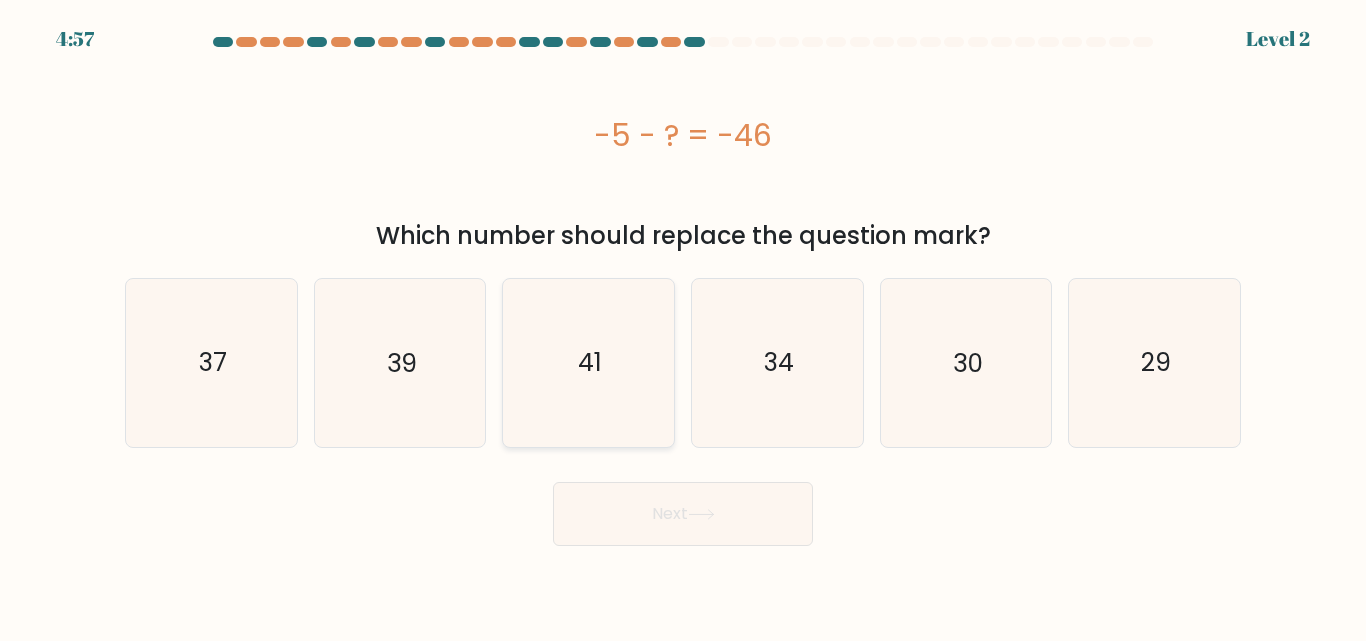 click on "41" at bounding box center (588, 362) 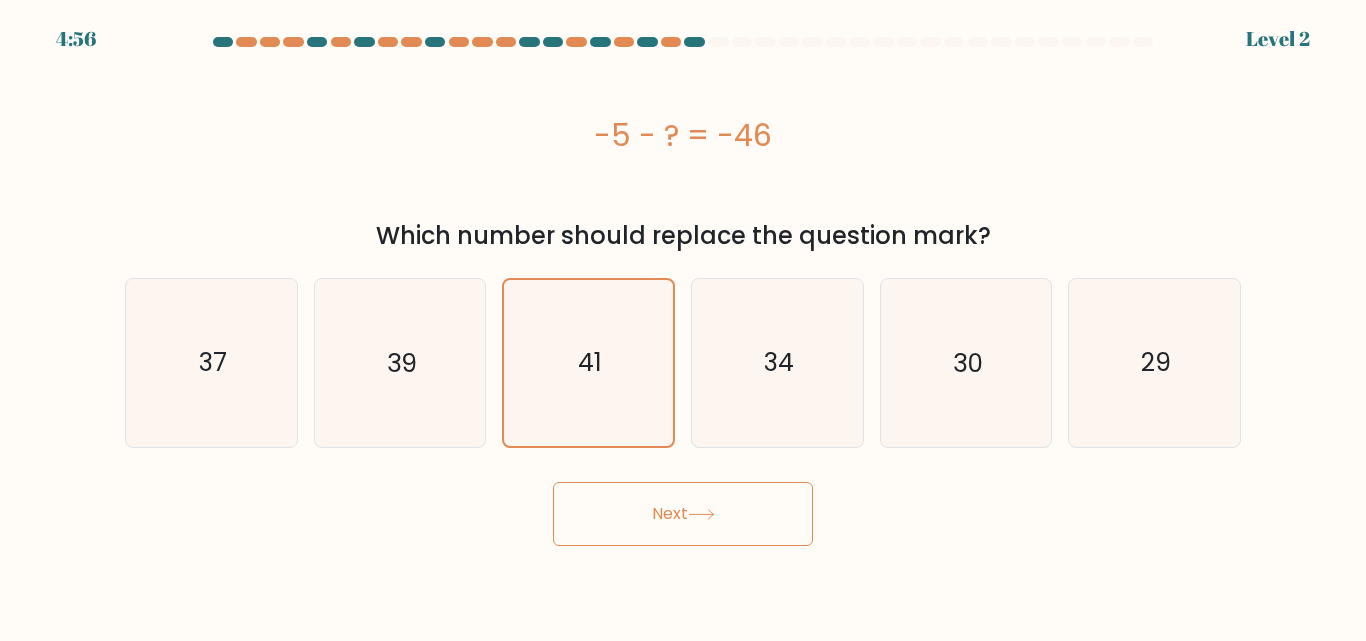 click on "Next" at bounding box center [683, 514] 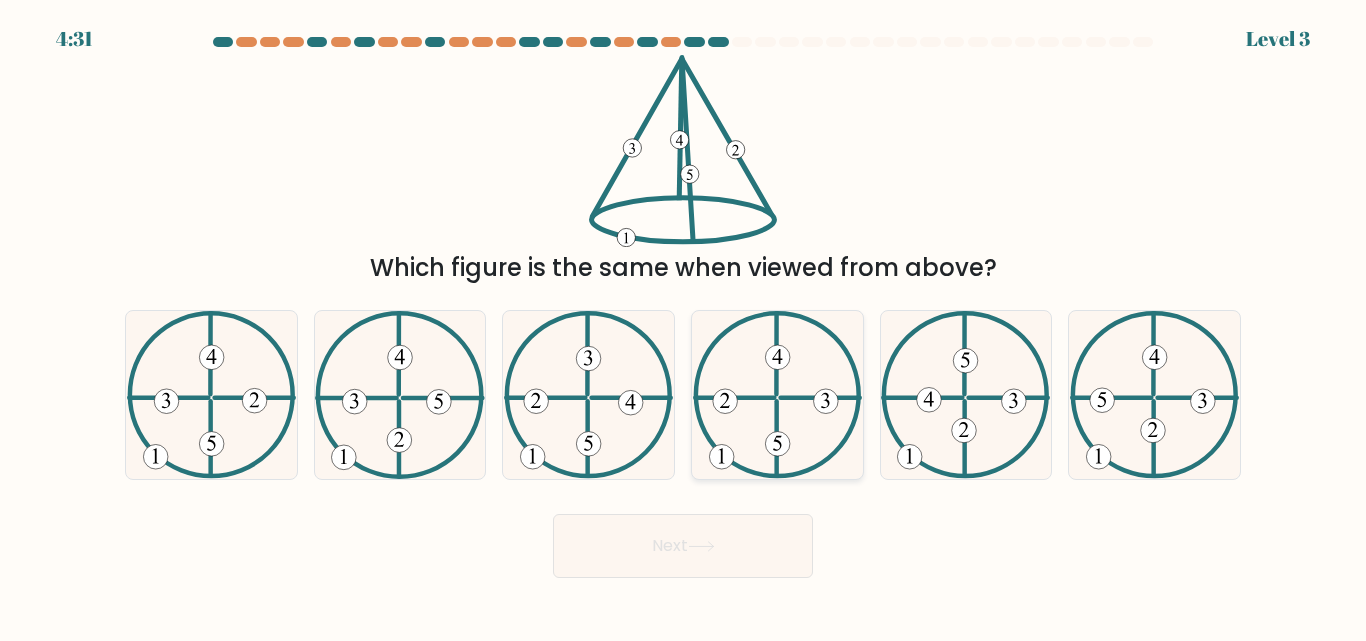 click at bounding box center (777, 394) 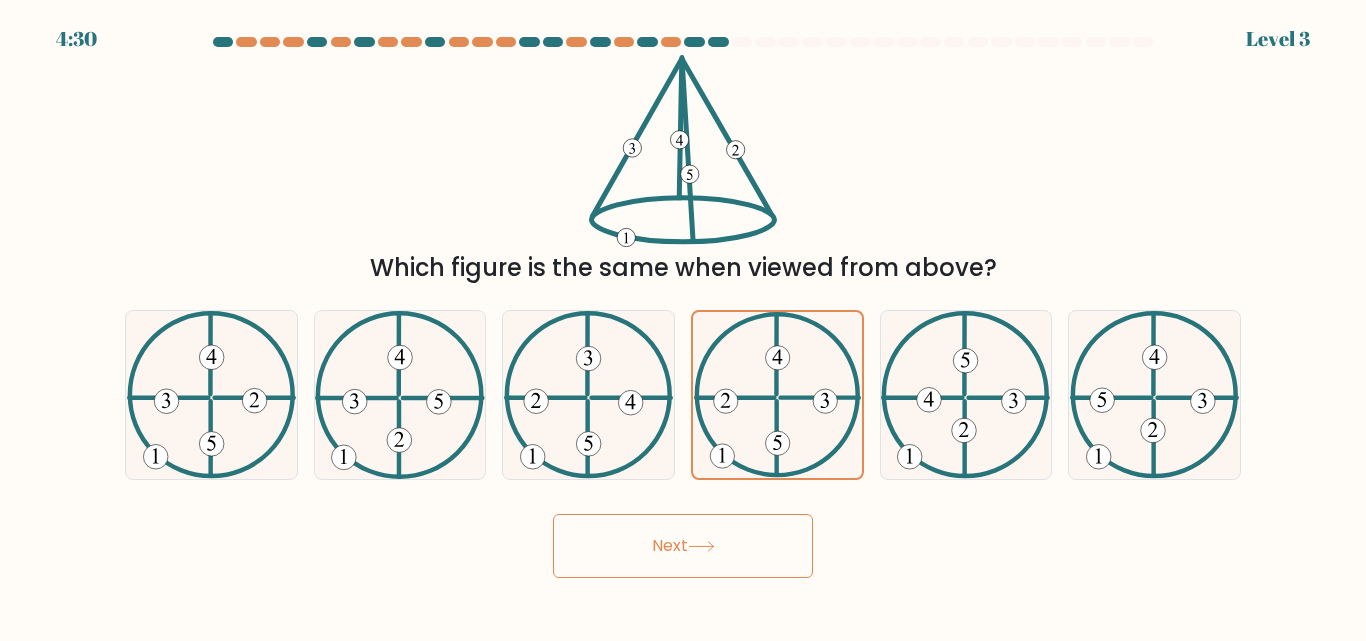 click at bounding box center (701, 546) 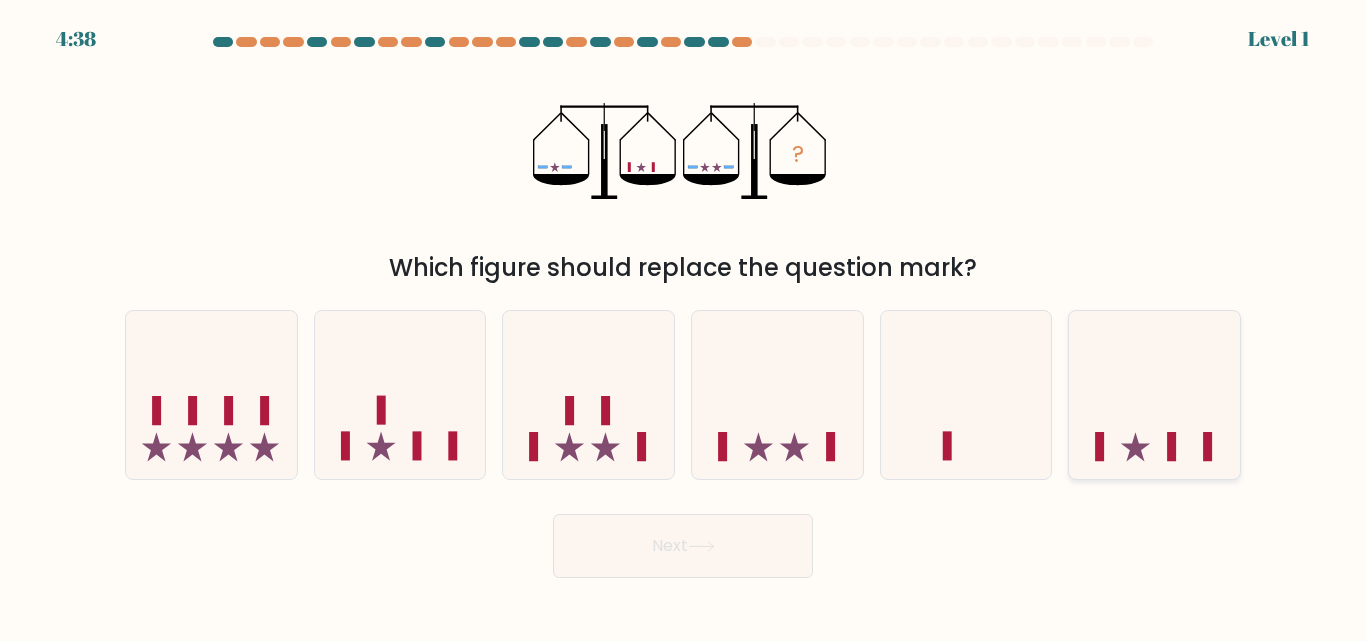 click at bounding box center [1135, 446] 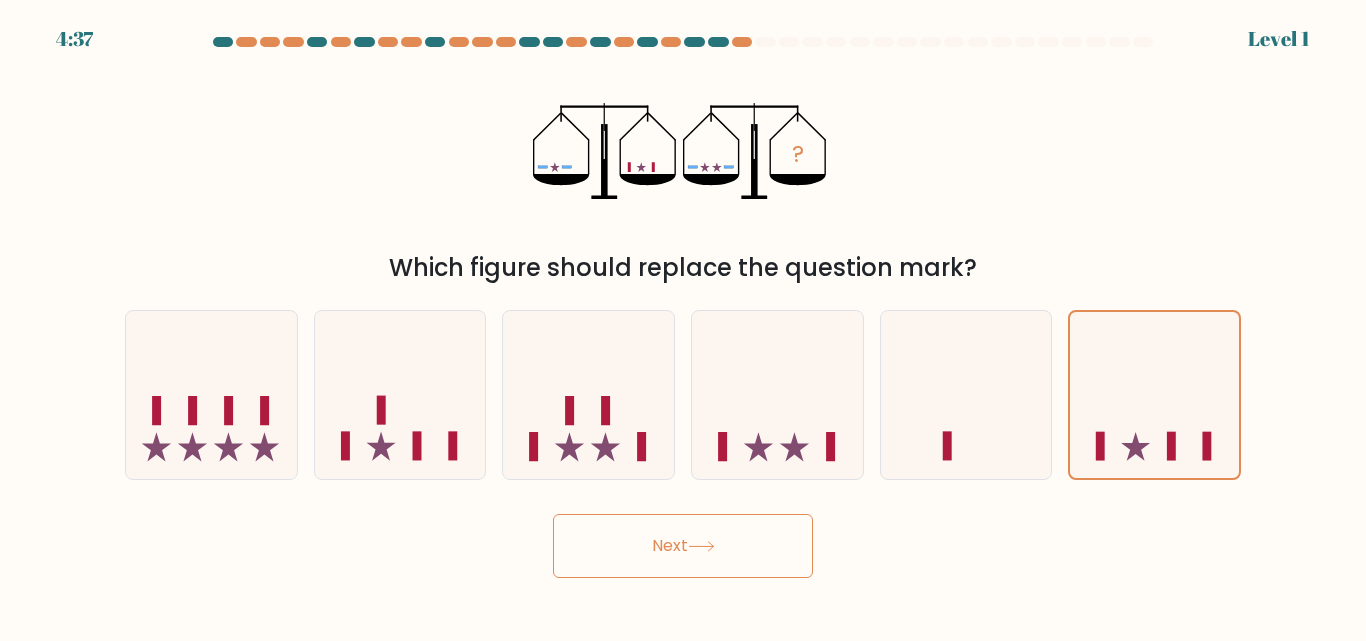 click on "Next" at bounding box center [683, 546] 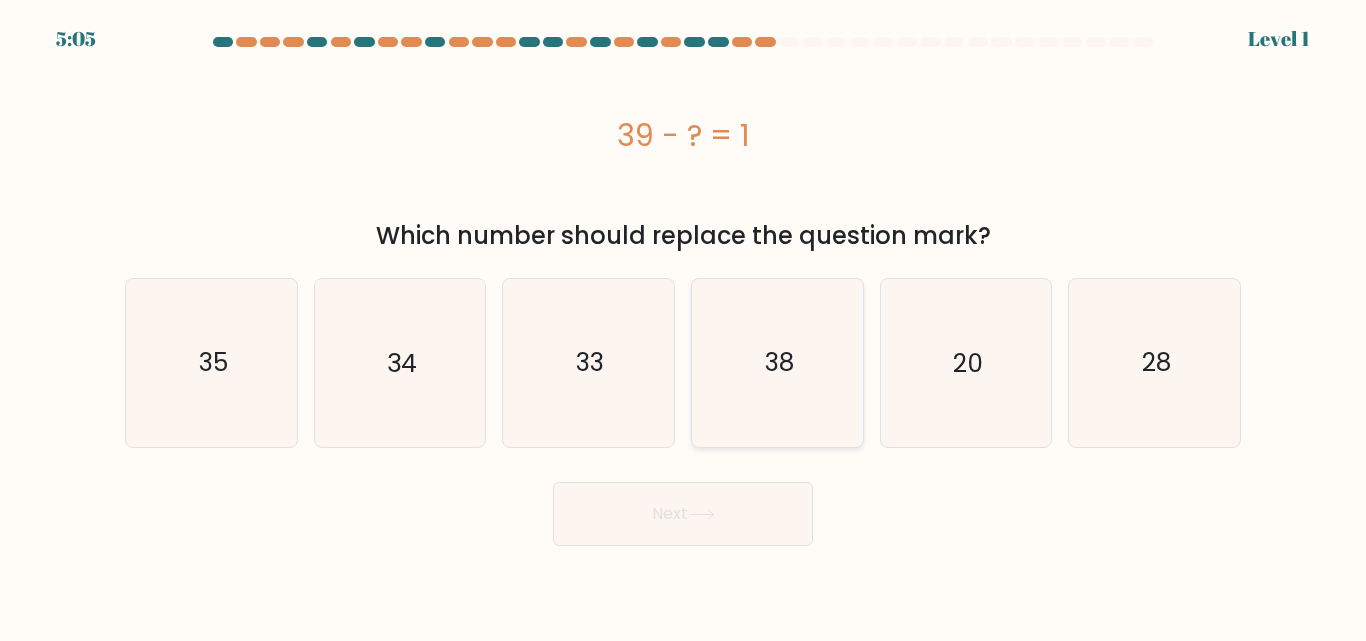 click on "38" at bounding box center (777, 362) 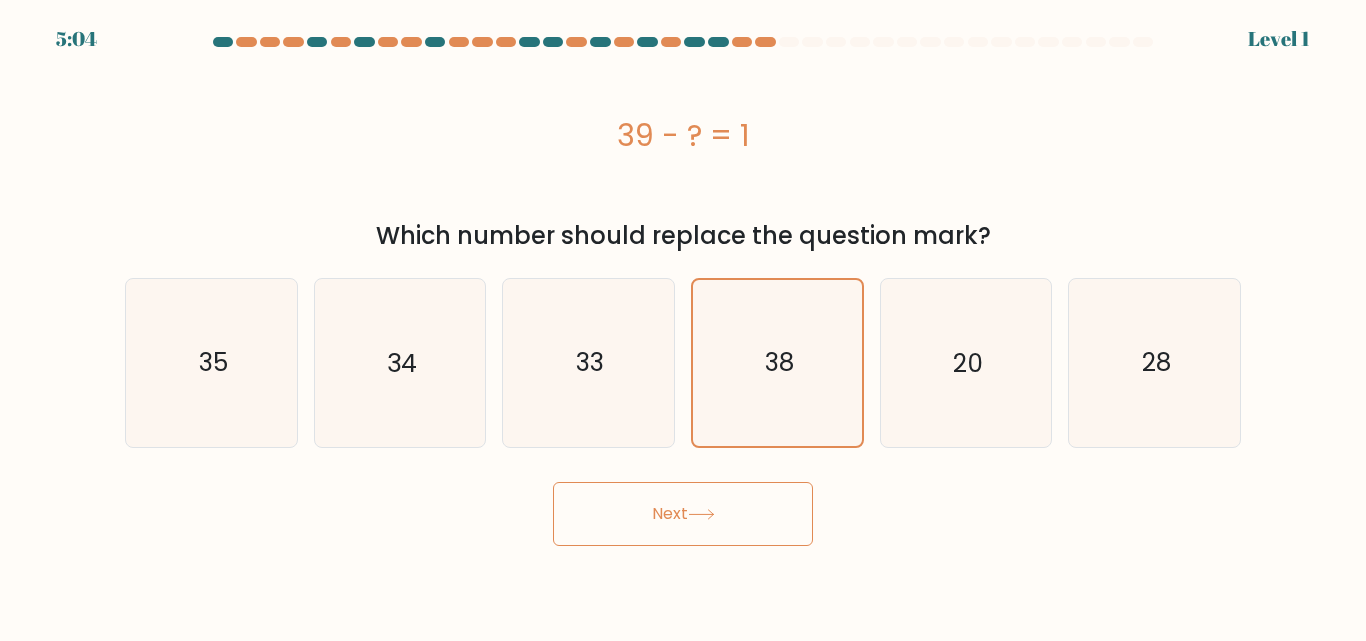 click on "Next" at bounding box center [683, 514] 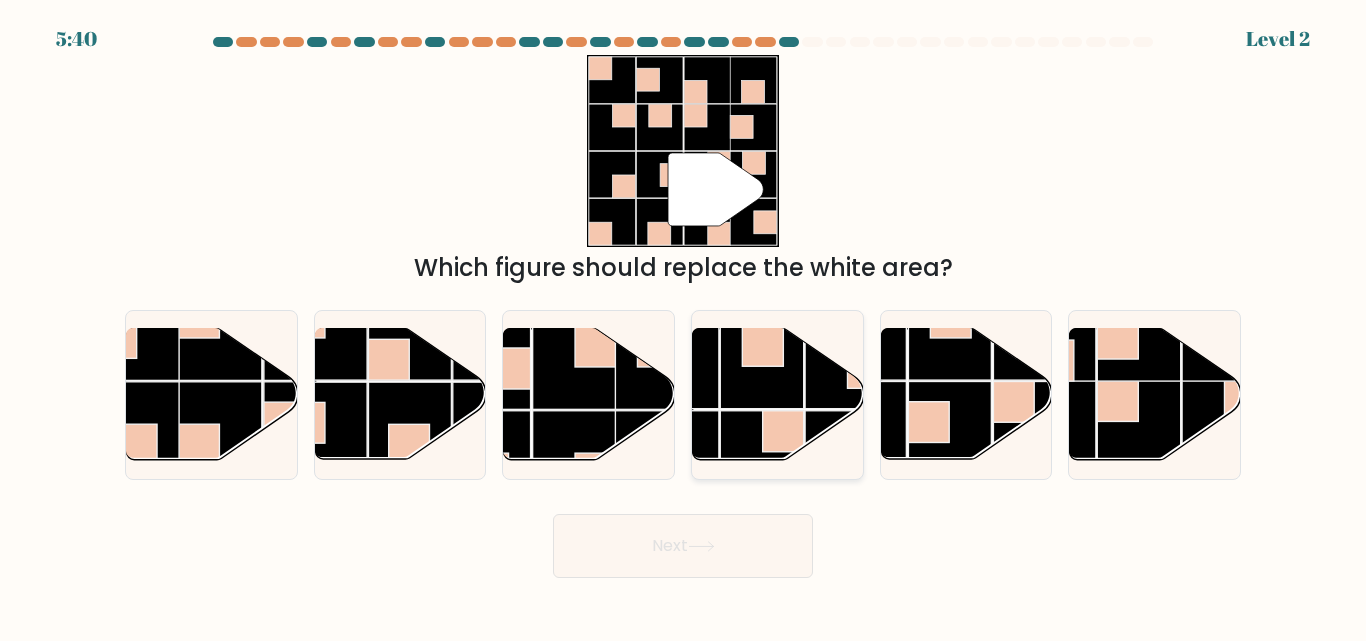 click at bounding box center [762, 346] 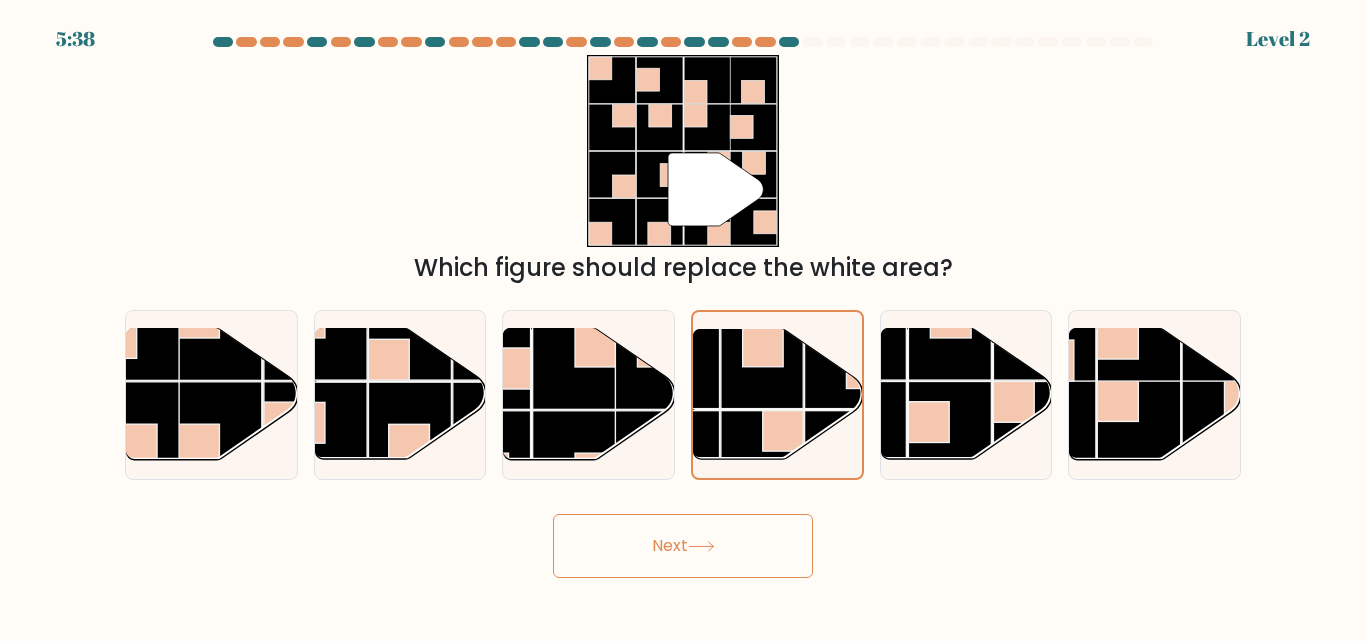 click at bounding box center (701, 546) 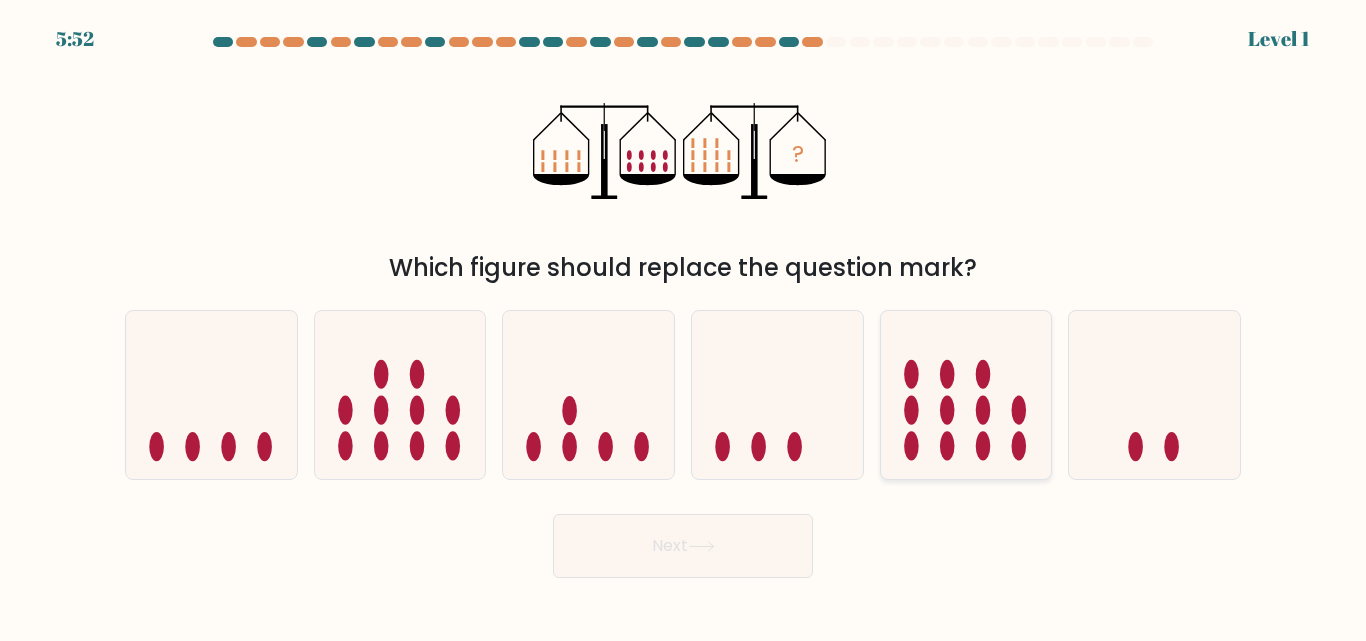 click at bounding box center [947, 446] 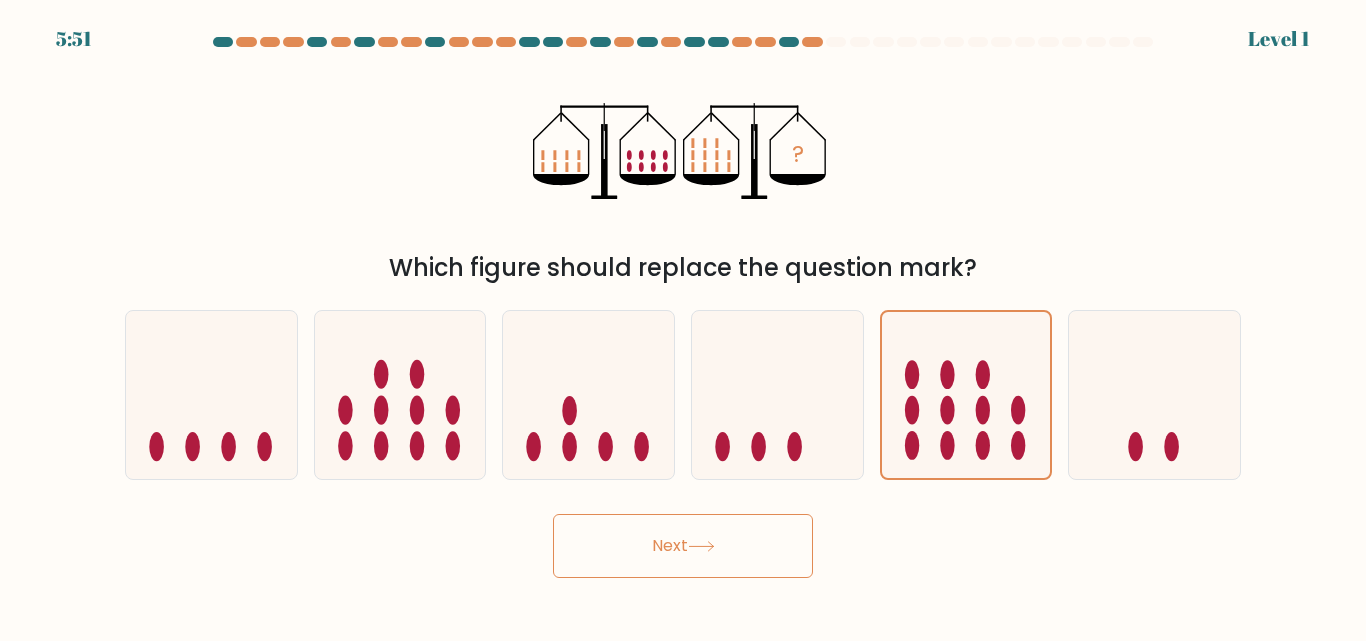 click on "Next" at bounding box center (683, 546) 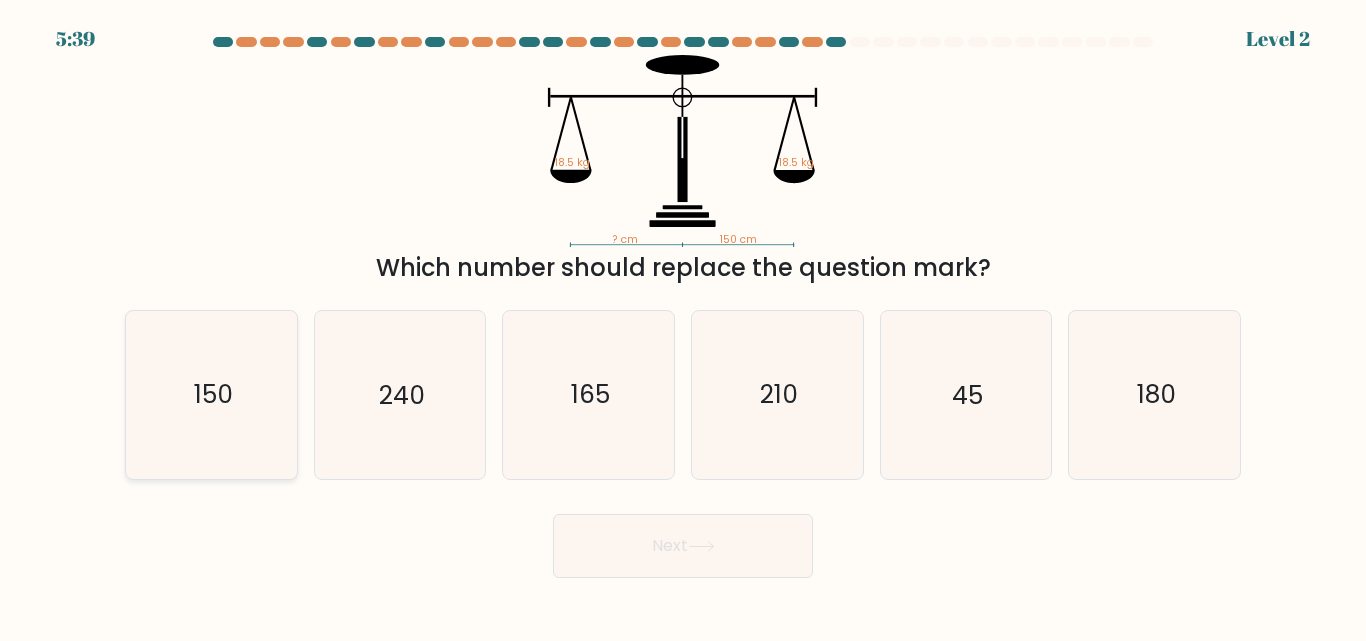 click on "150" at bounding box center (212, 395) 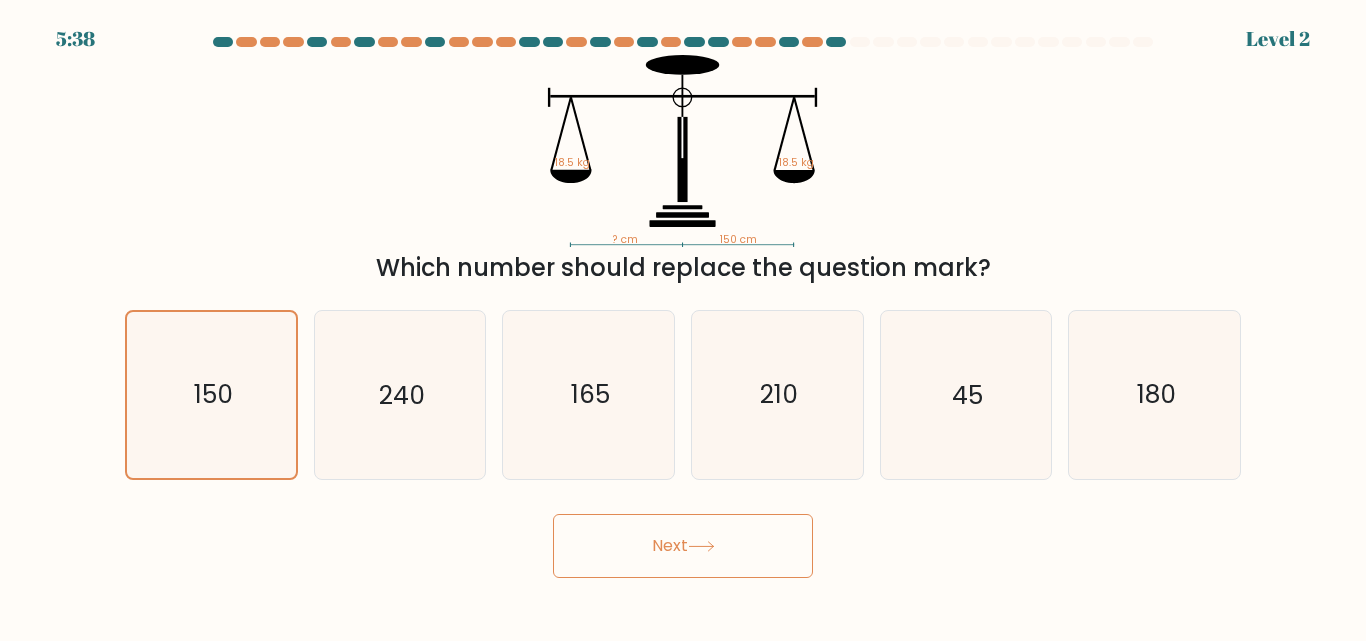 click on "Next" at bounding box center [683, 546] 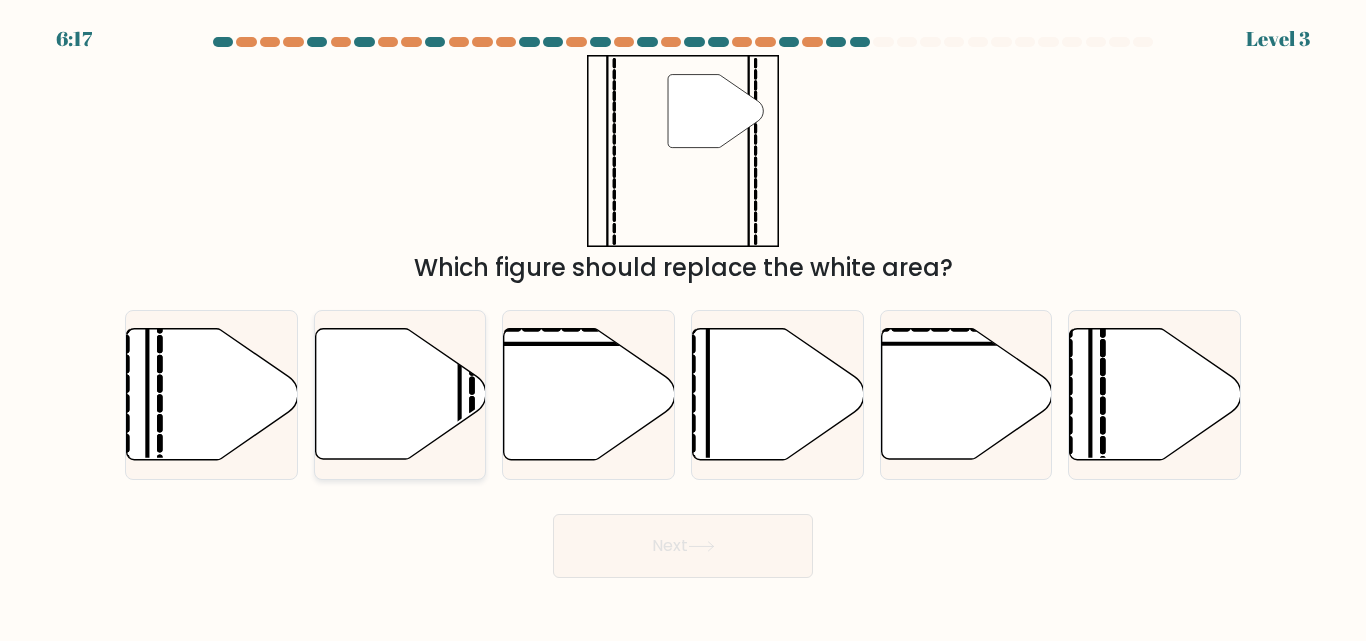 click at bounding box center [400, 394] 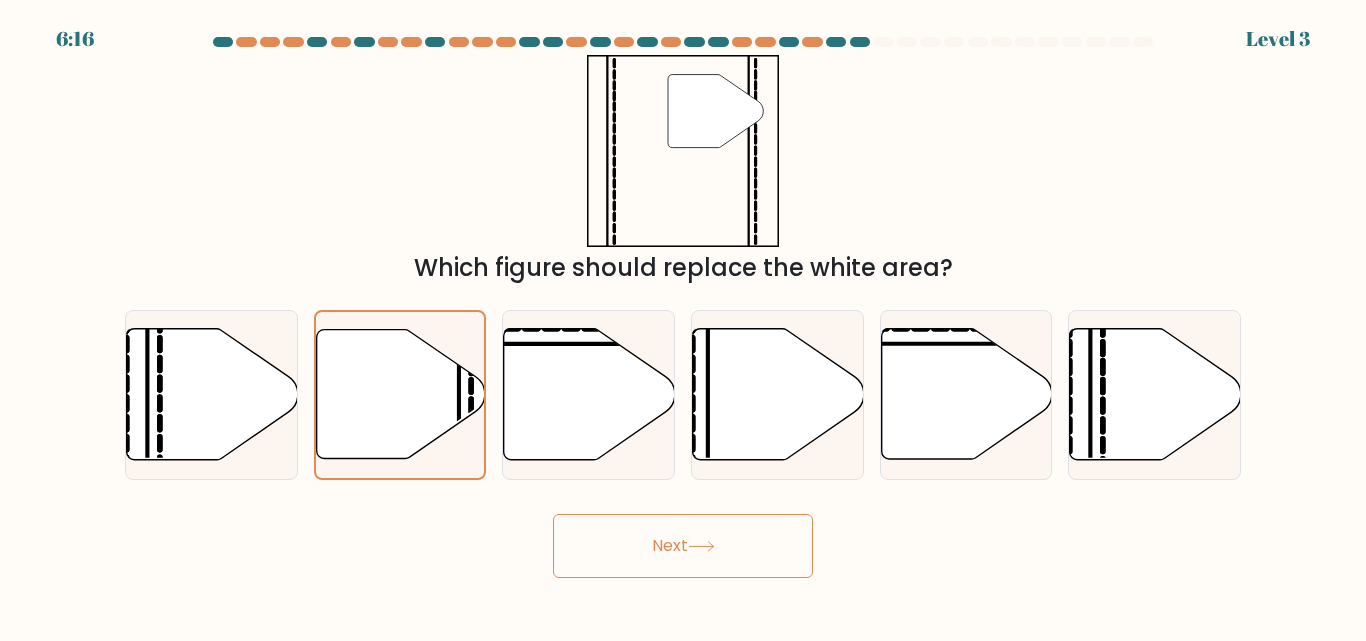 click on "Next" at bounding box center (683, 546) 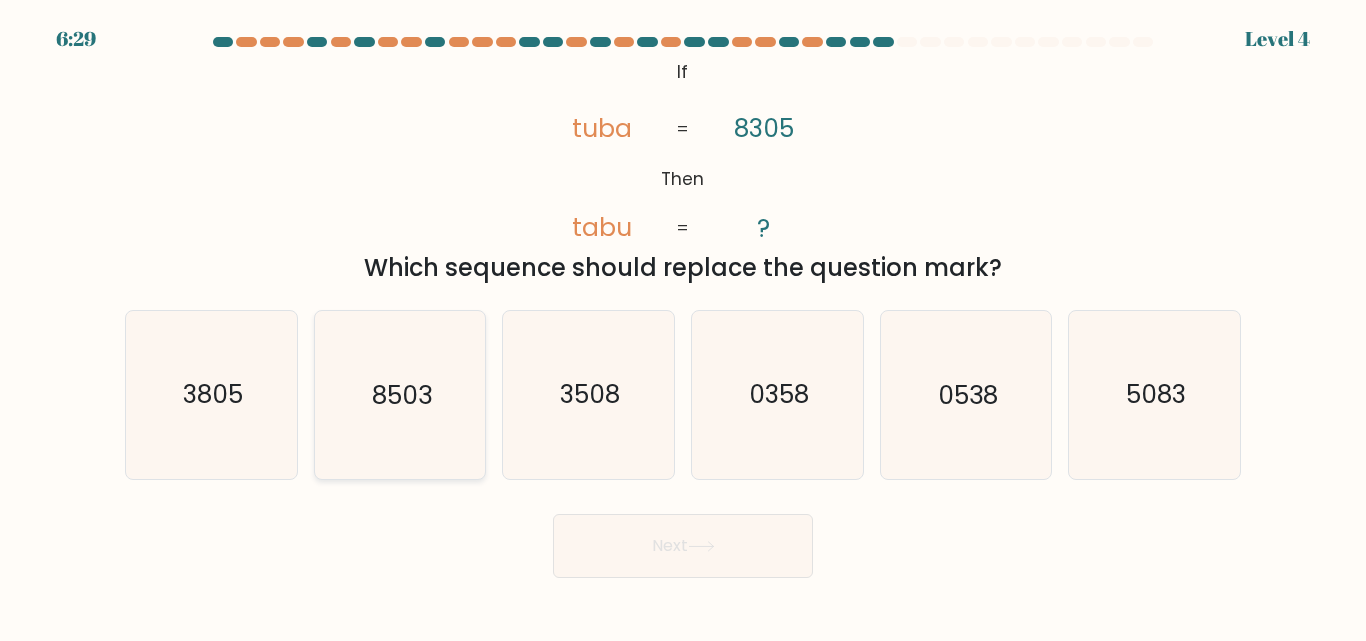 click on "8503" at bounding box center (402, 395) 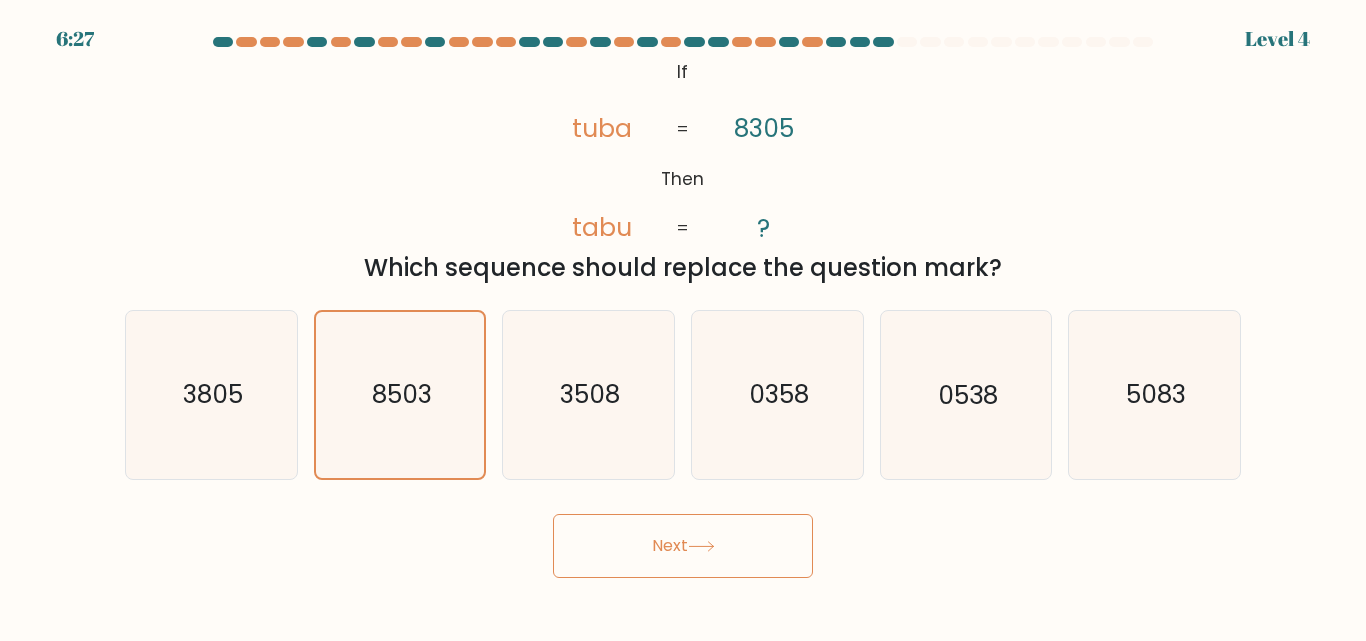 click on "Next" at bounding box center (683, 546) 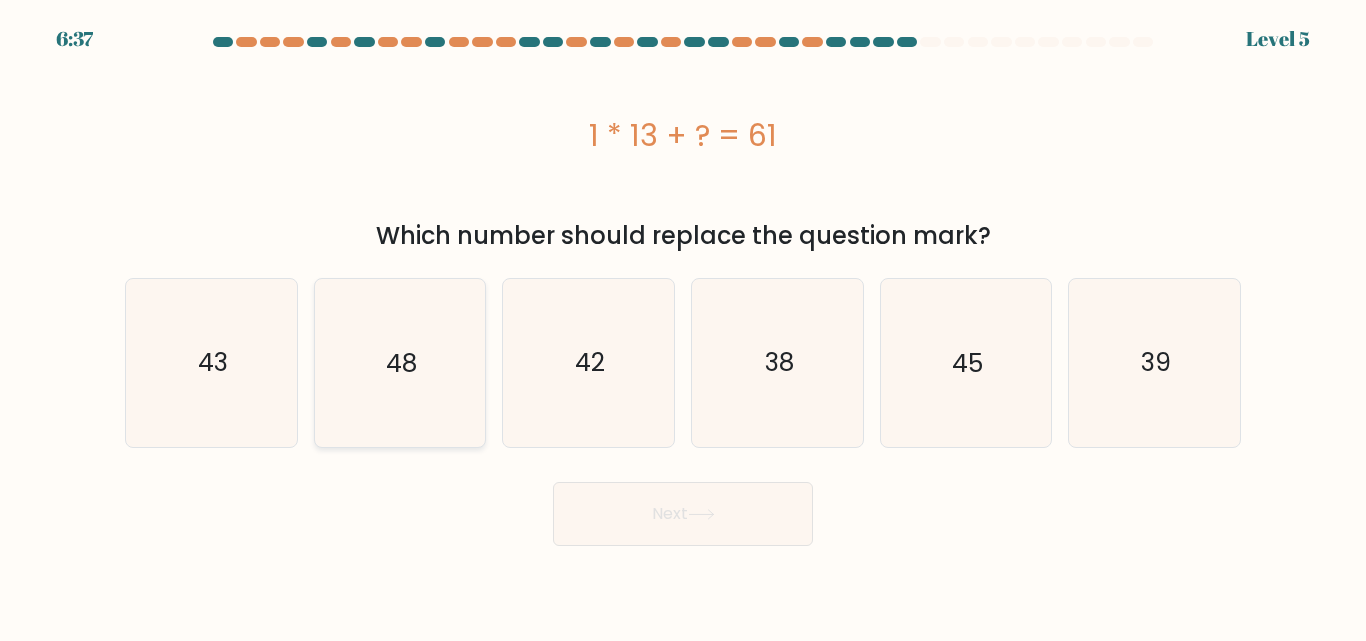 click on "48" at bounding box center (399, 362) 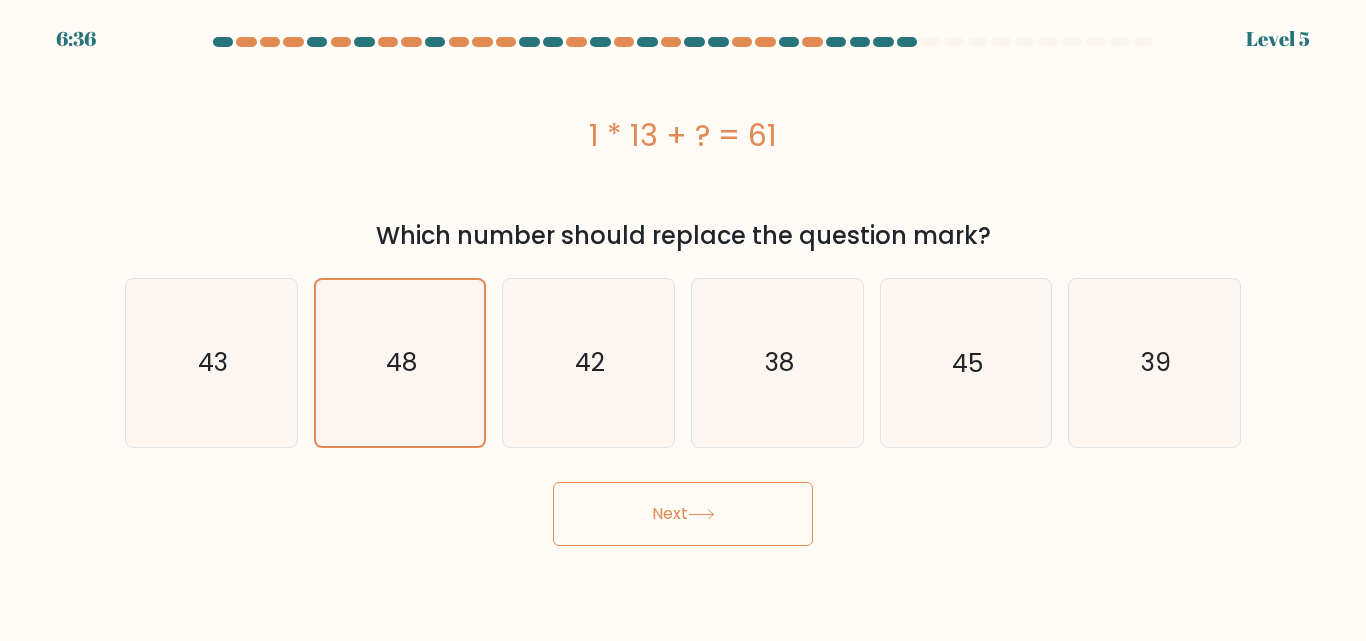 click on "Next" at bounding box center [683, 514] 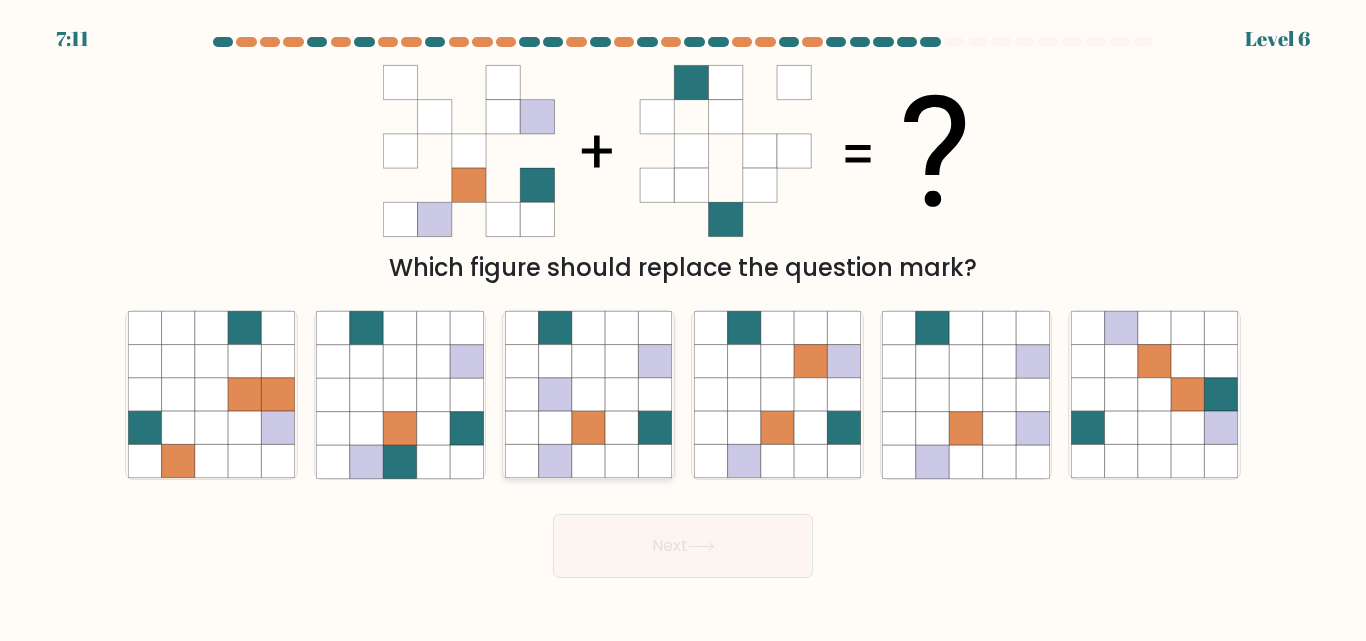 click at bounding box center (588, 395) 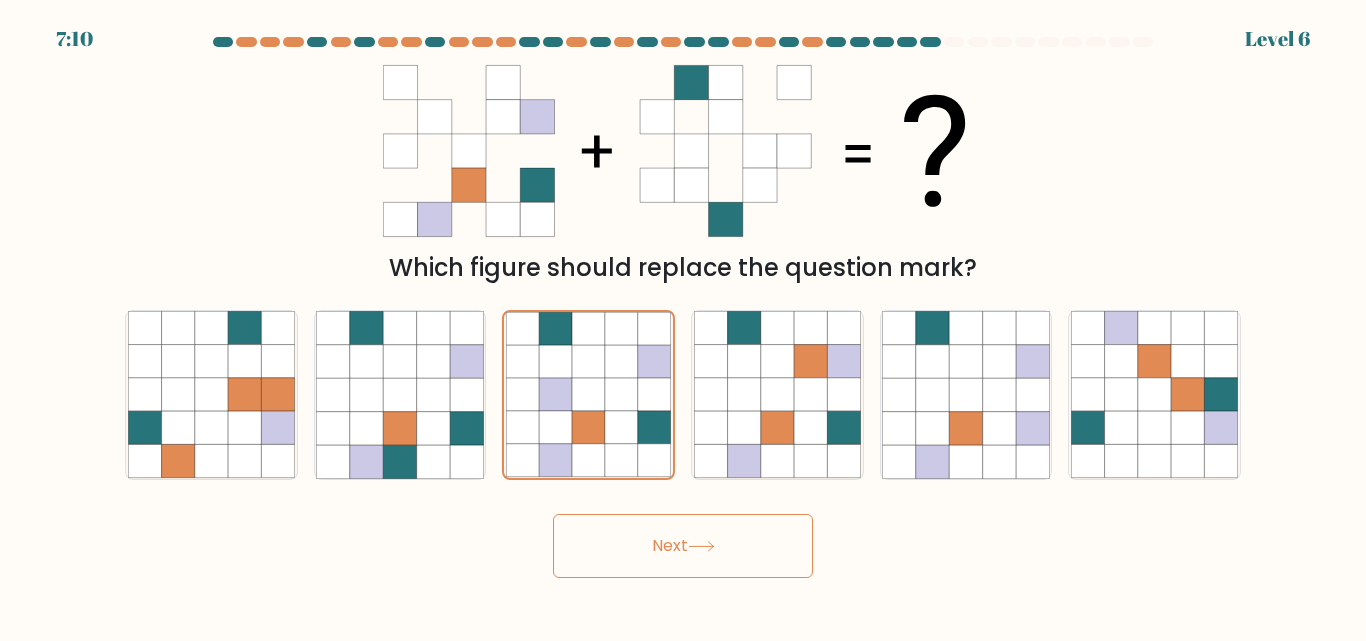 click on "Next" at bounding box center [683, 546] 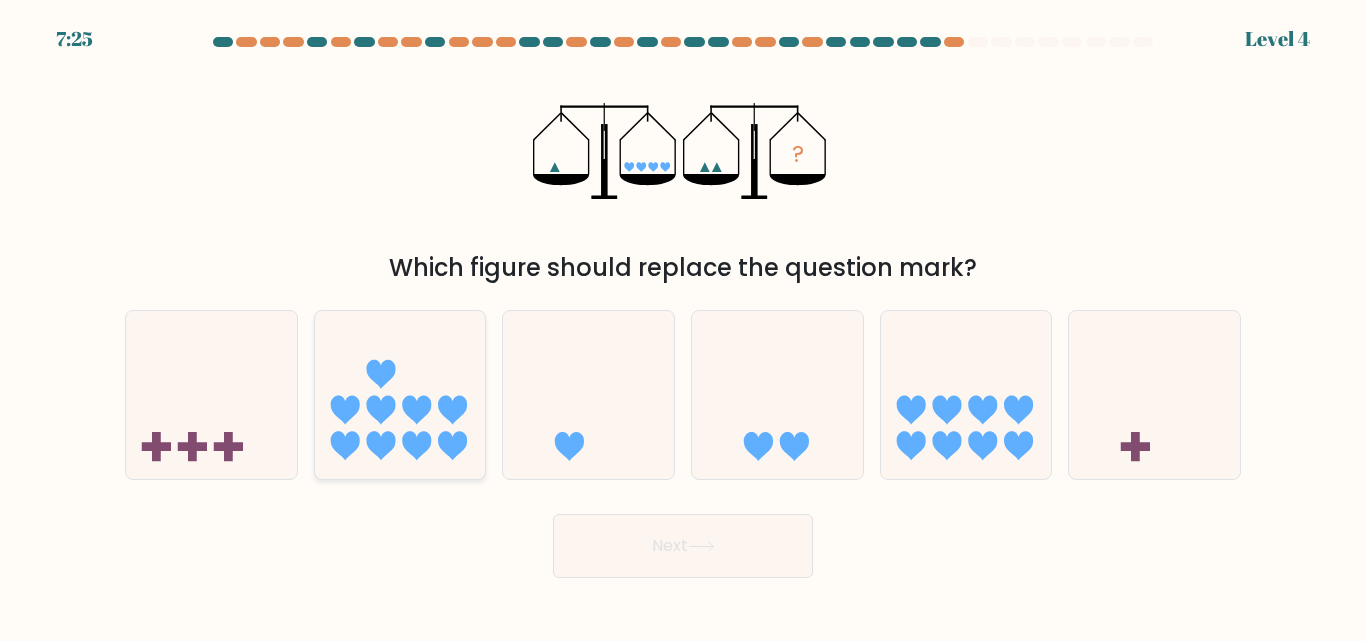 click at bounding box center (400, 394) 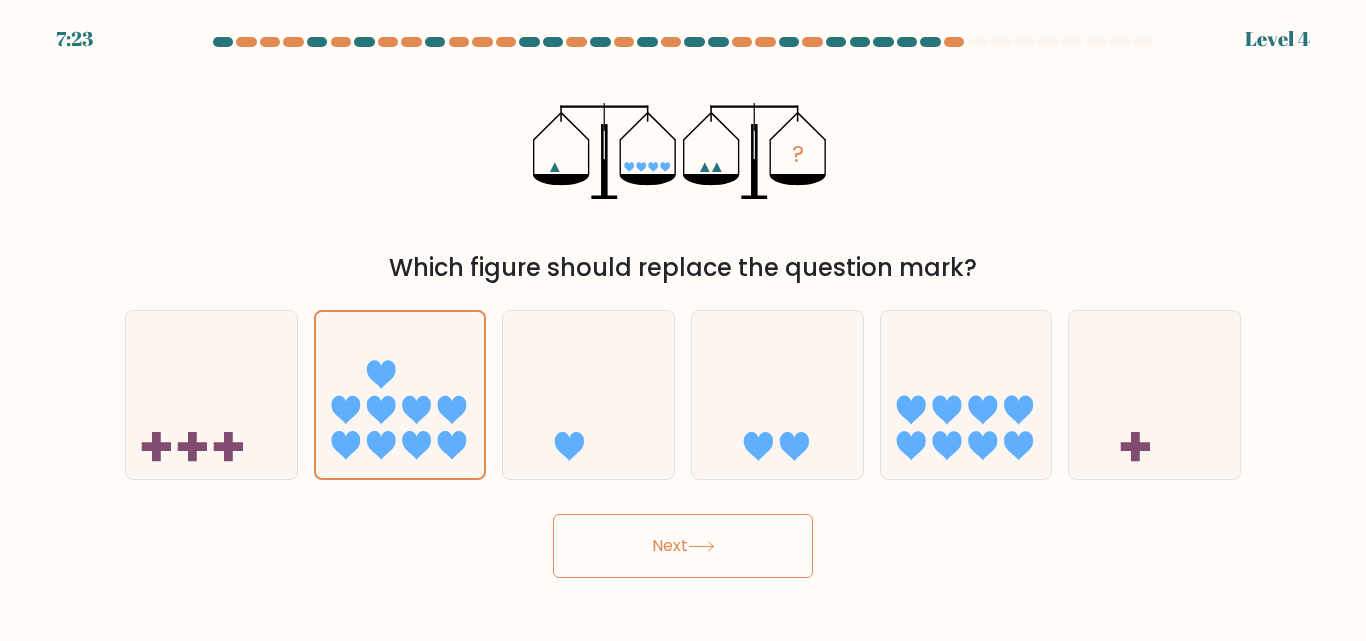 click on "Next" at bounding box center [683, 546] 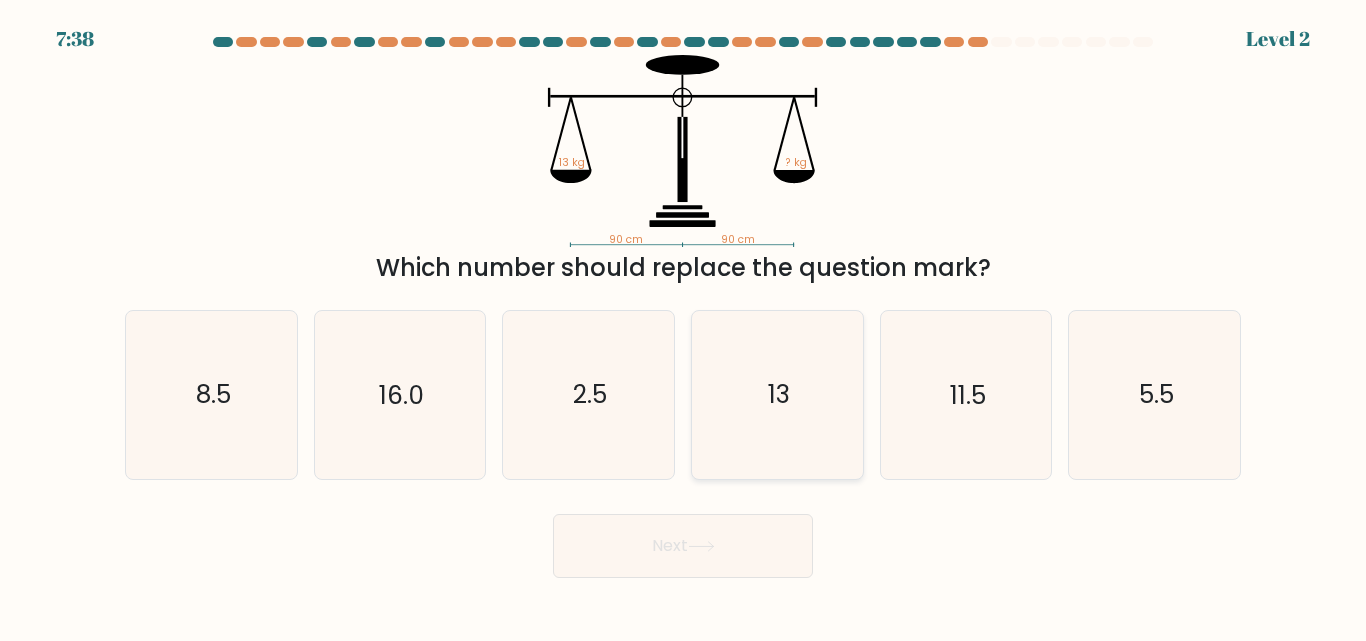 click on "13" at bounding box center [777, 394] 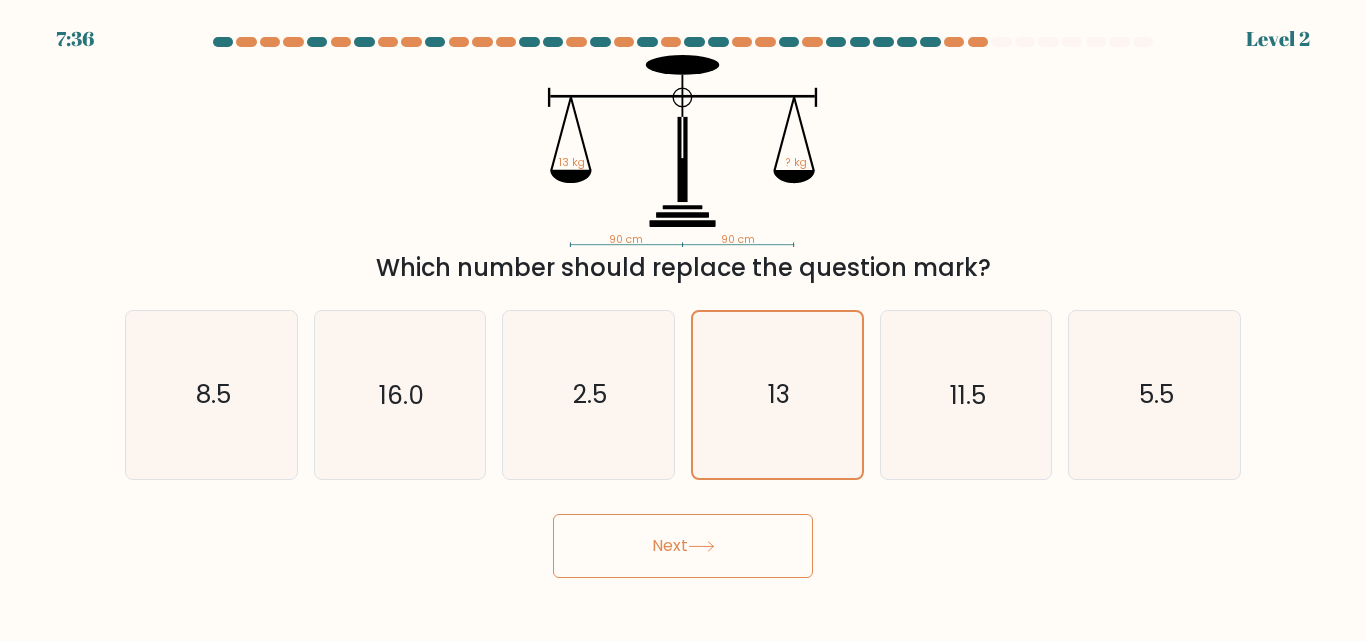 click on "Next" at bounding box center (683, 546) 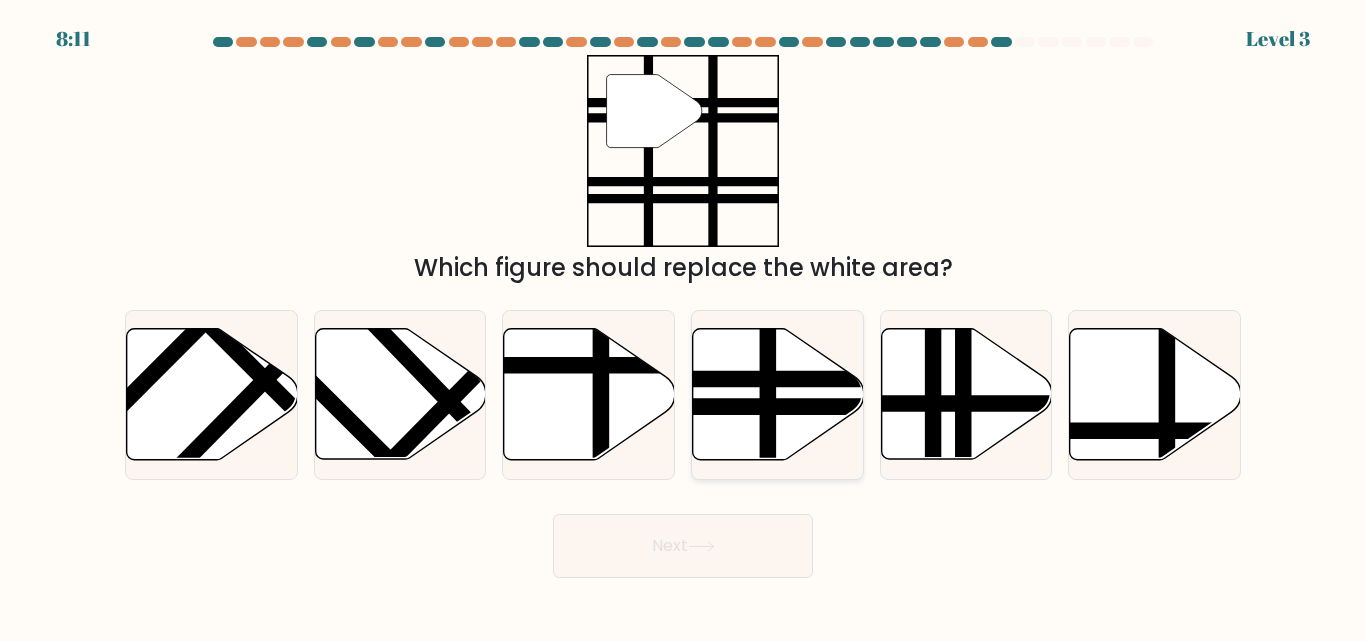 click at bounding box center [778, 394] 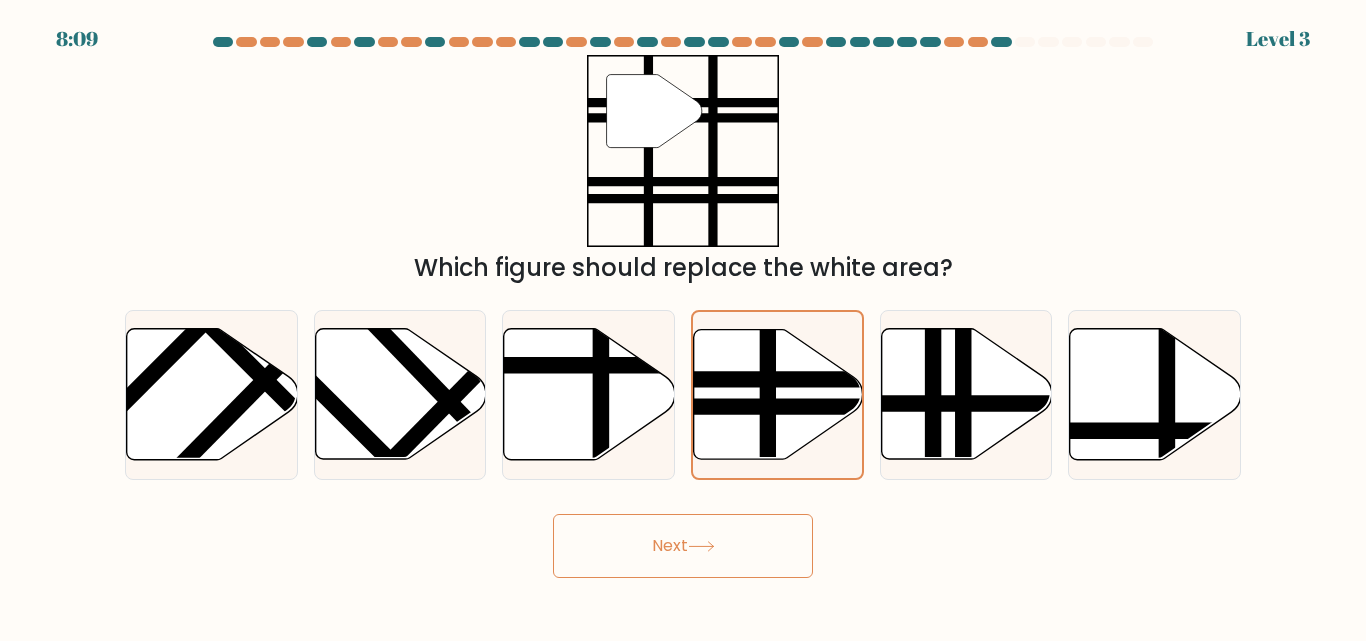 click on "Next" at bounding box center (683, 546) 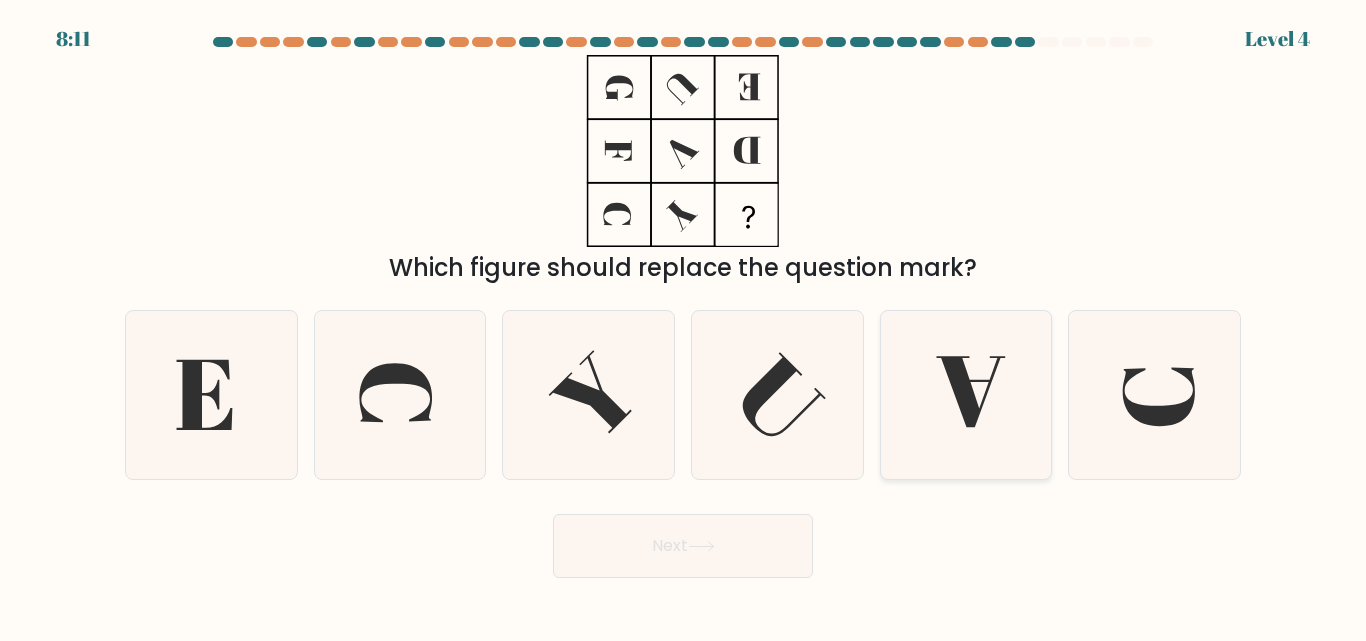 click at bounding box center (965, 394) 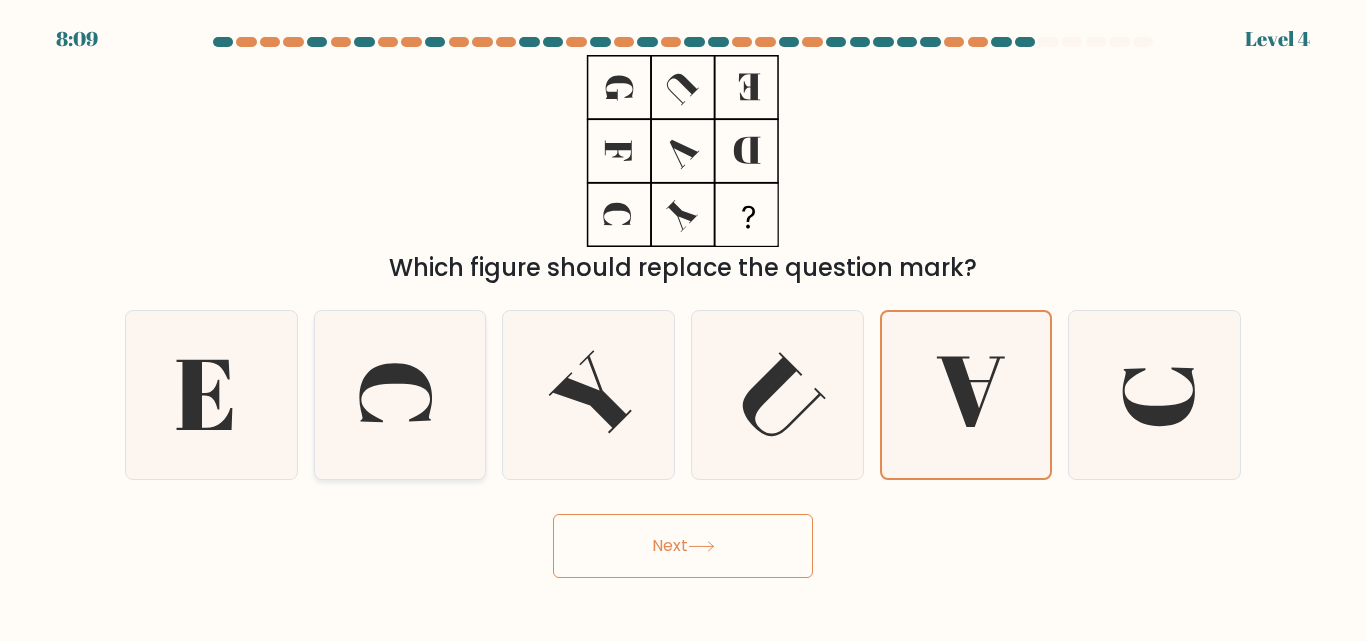 click at bounding box center (399, 394) 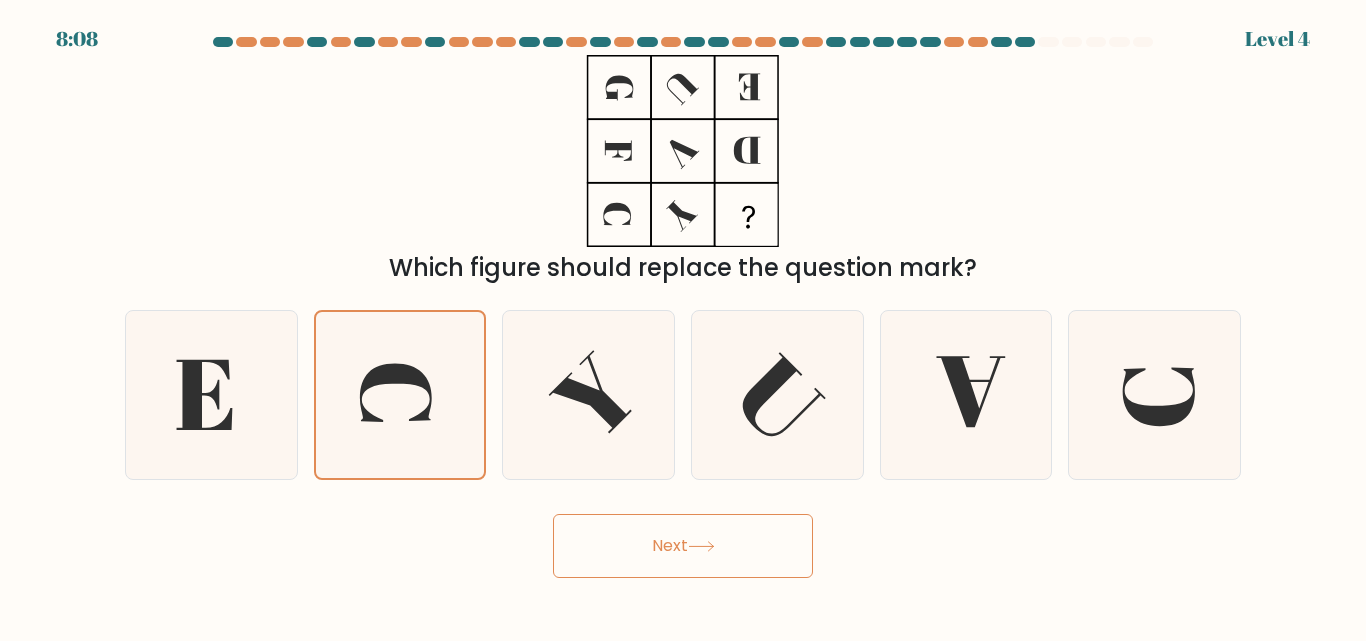 click on "Next" at bounding box center [683, 546] 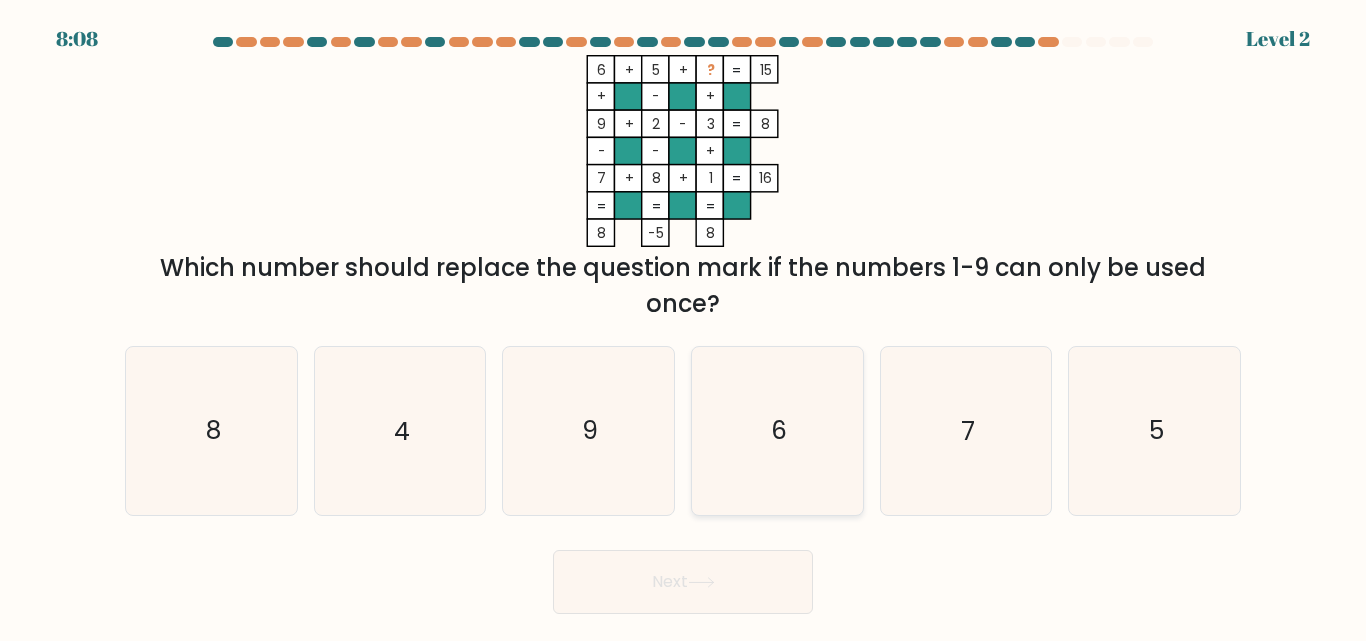 click on "6" at bounding box center (777, 430) 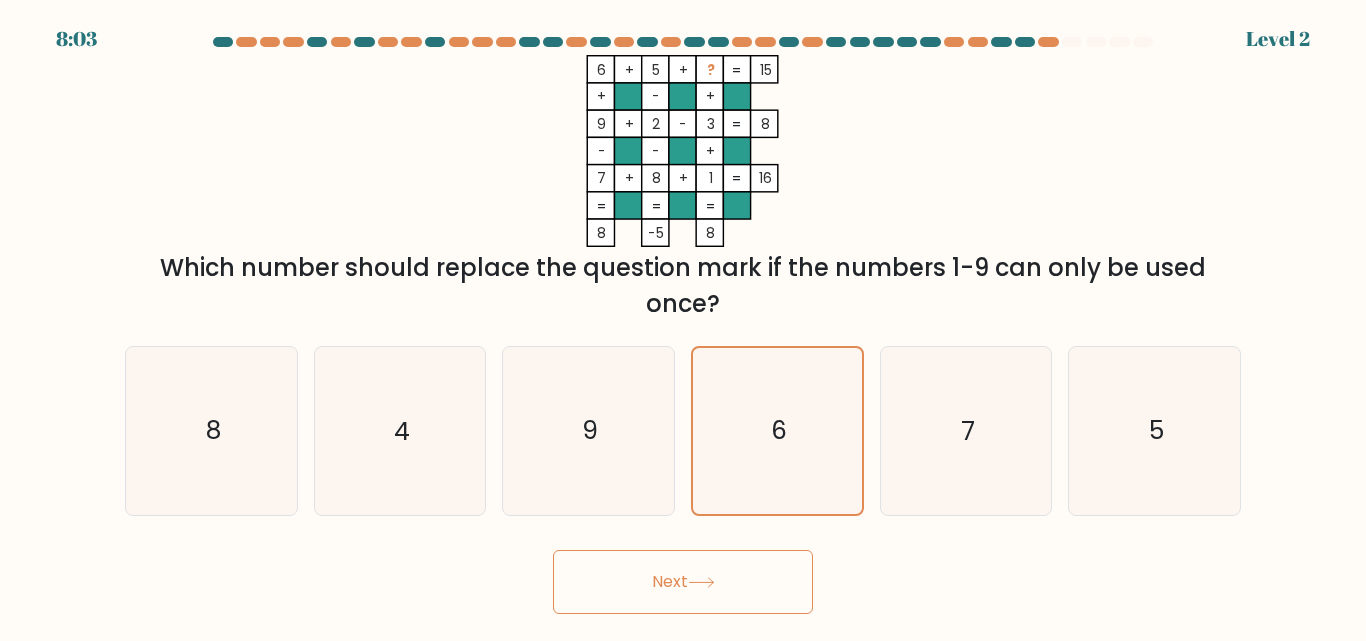 click at bounding box center (701, 582) 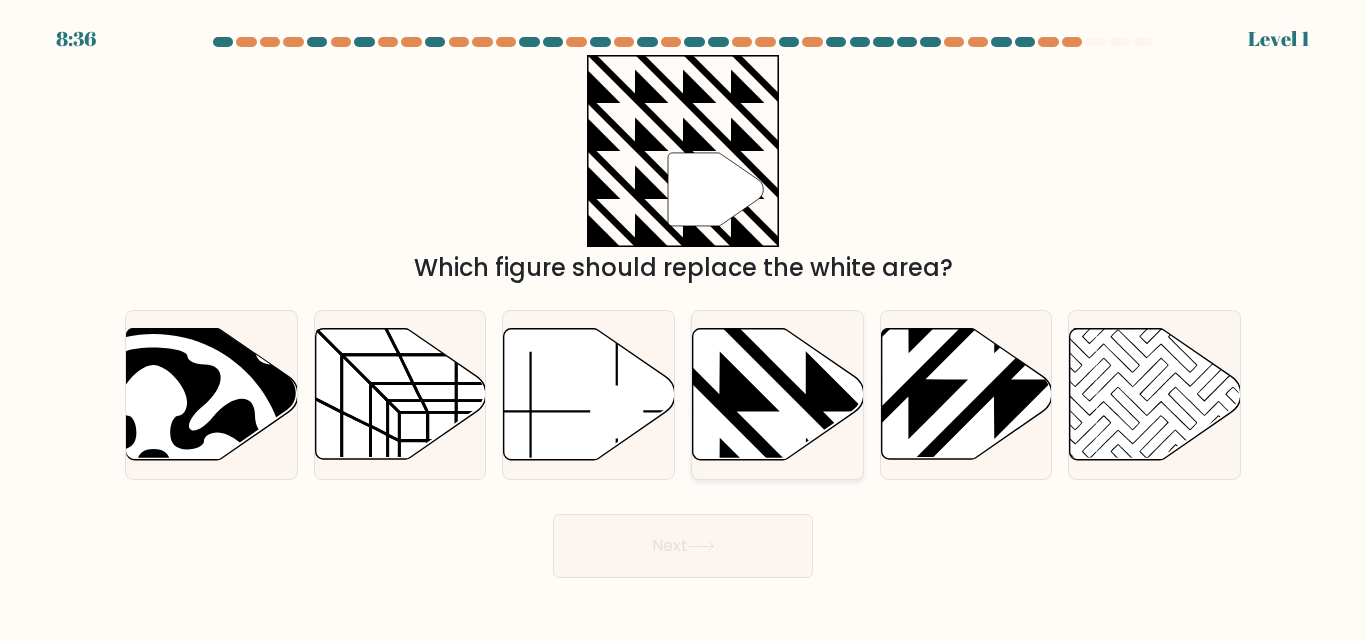 click at bounding box center (778, 394) 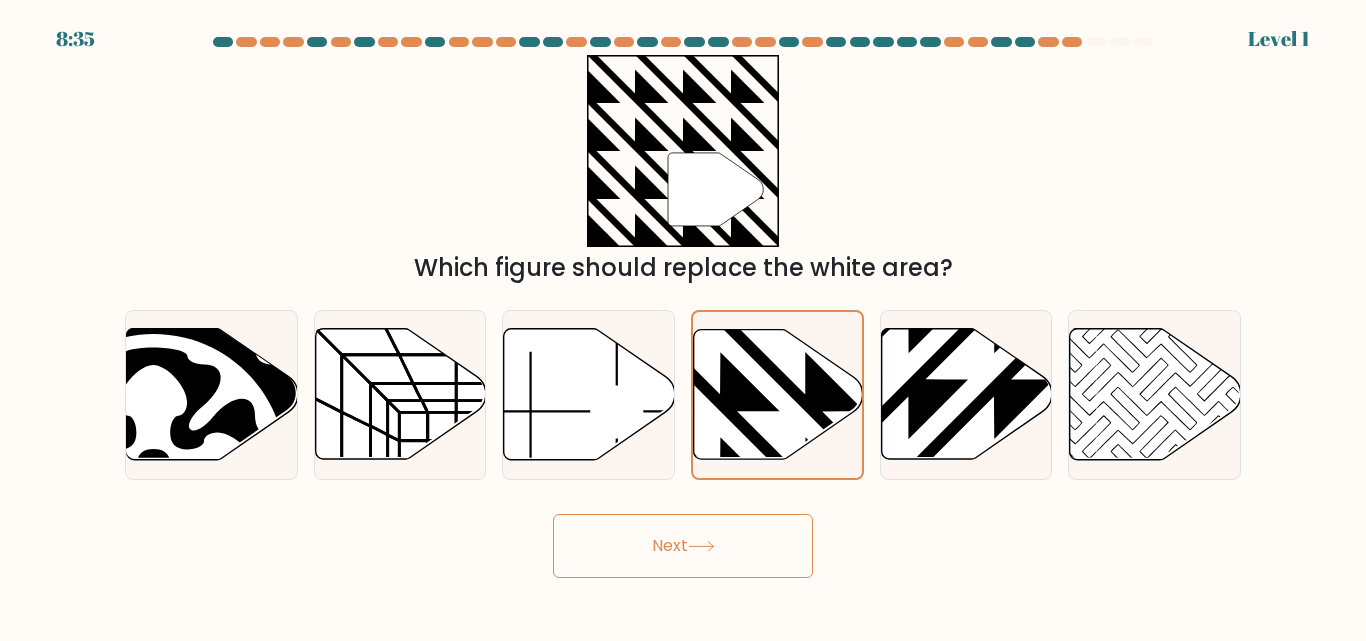 click on "Next" at bounding box center (683, 546) 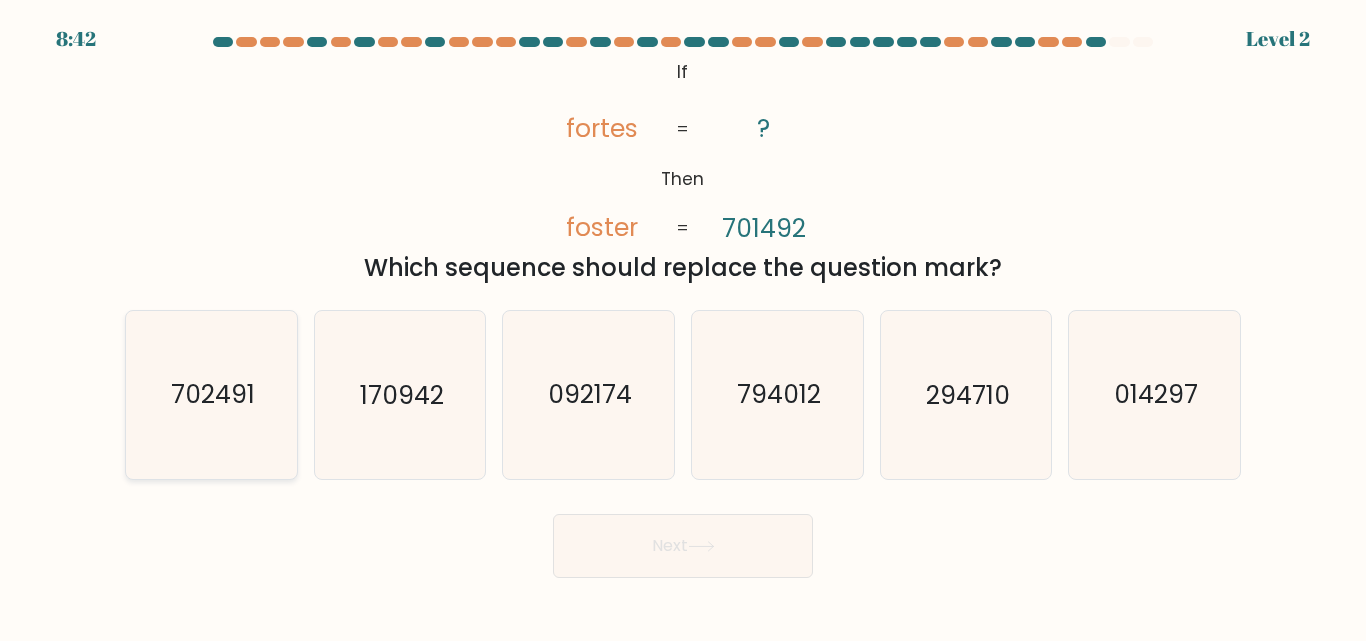 click on "702491" at bounding box center [211, 394] 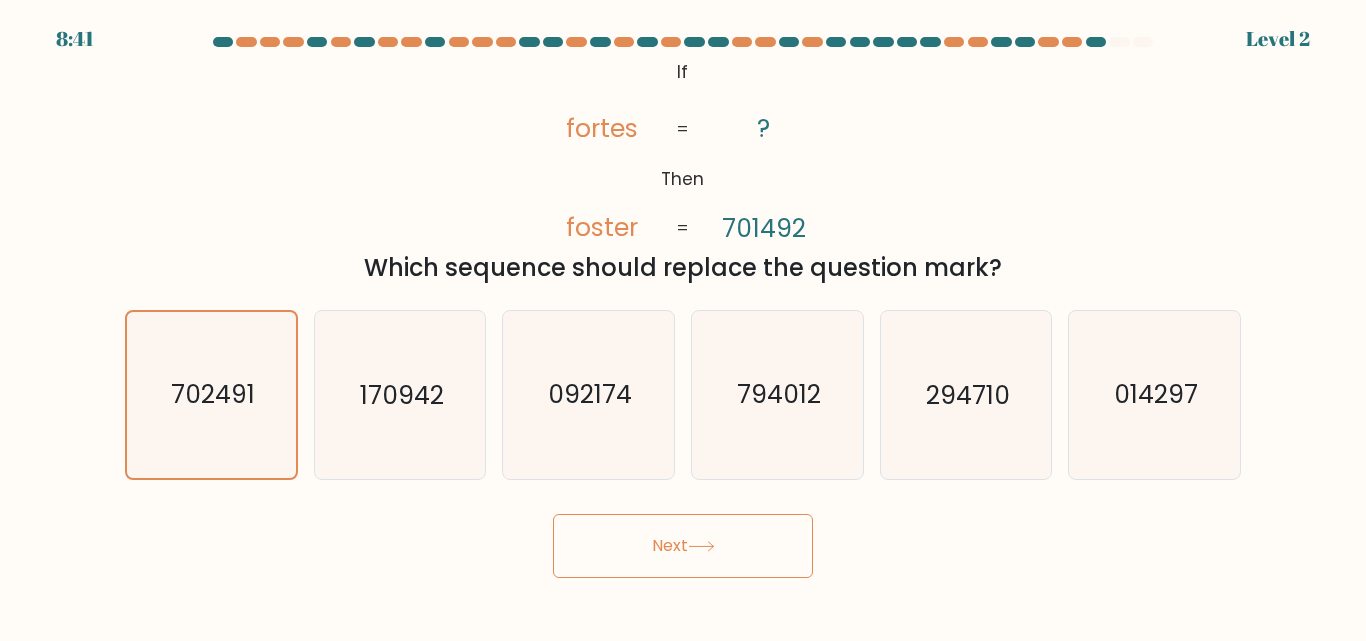 click on "Next" at bounding box center (683, 546) 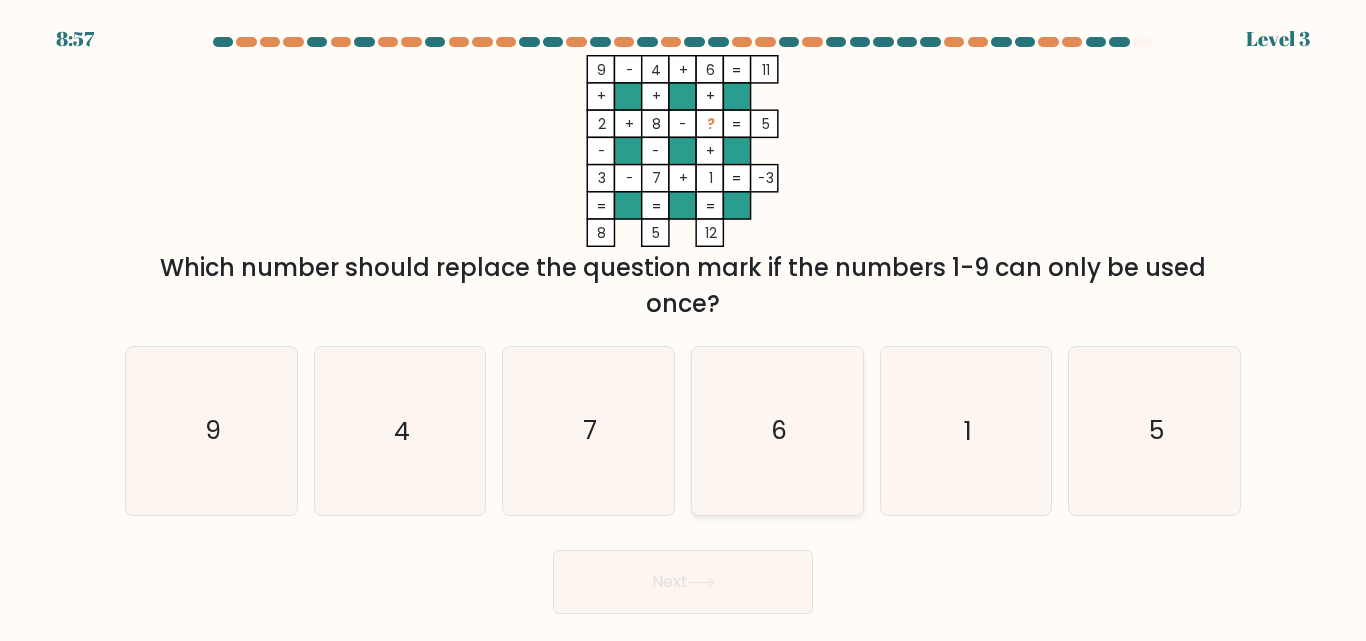 click on "6" at bounding box center (777, 430) 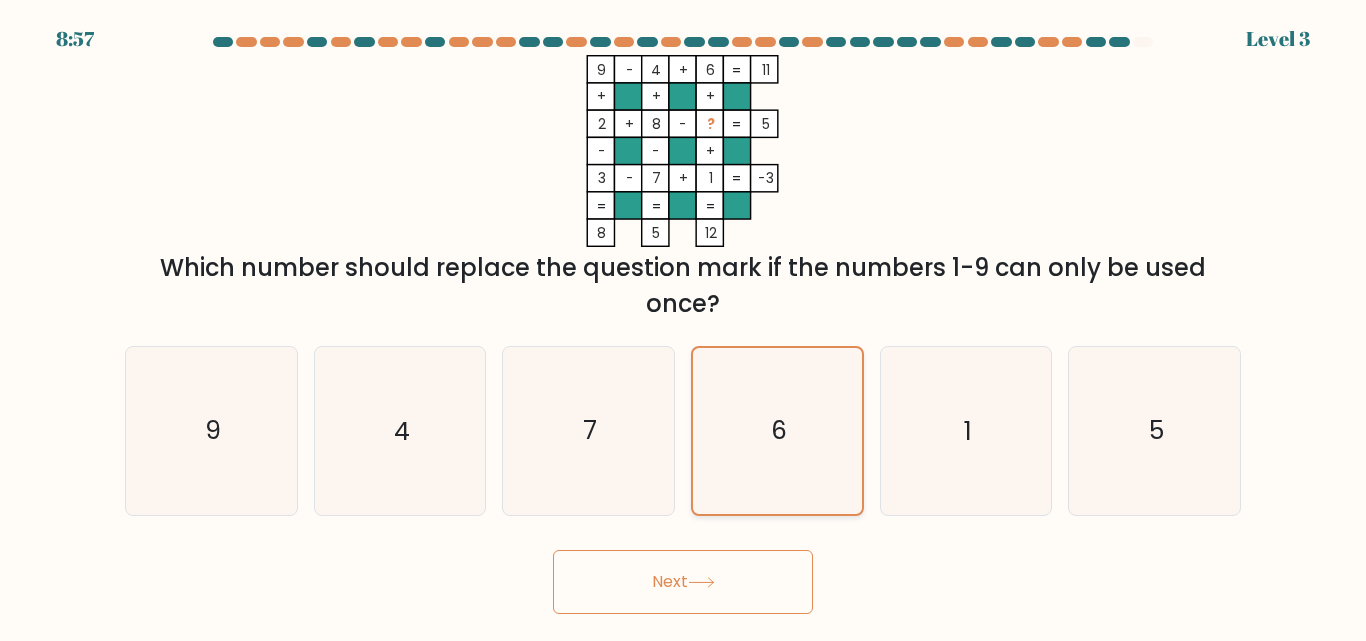 click on "6" at bounding box center (777, 430) 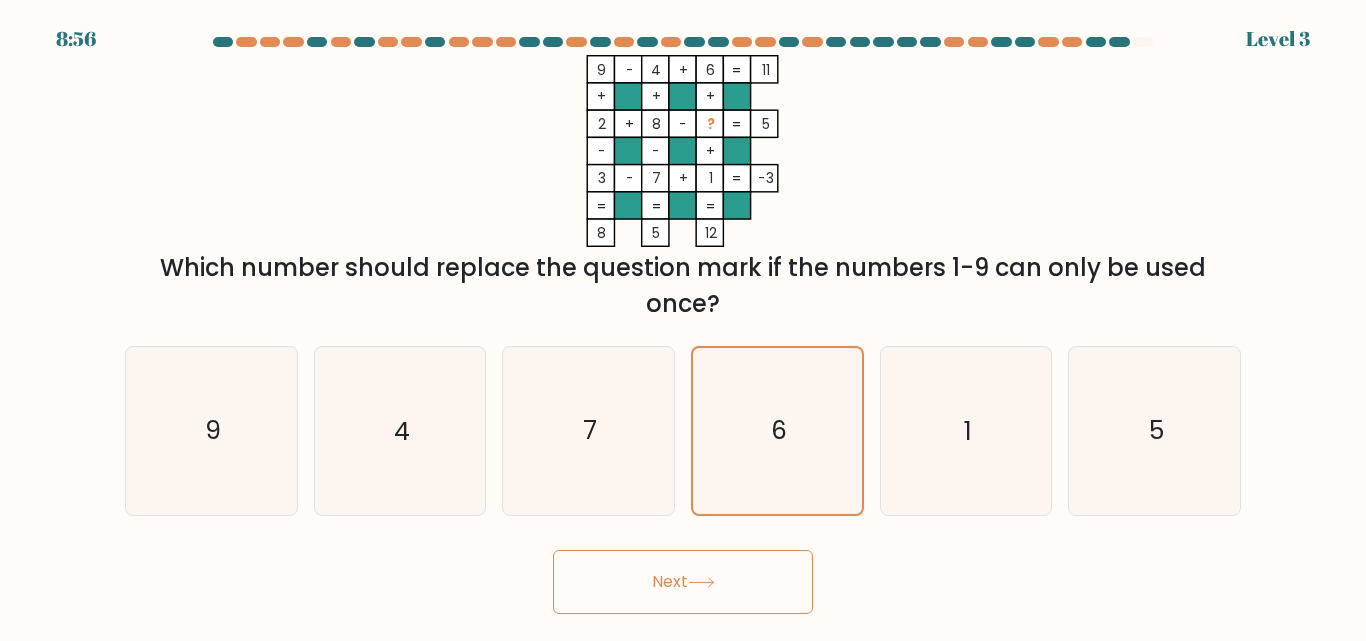 click on "Next" at bounding box center (683, 582) 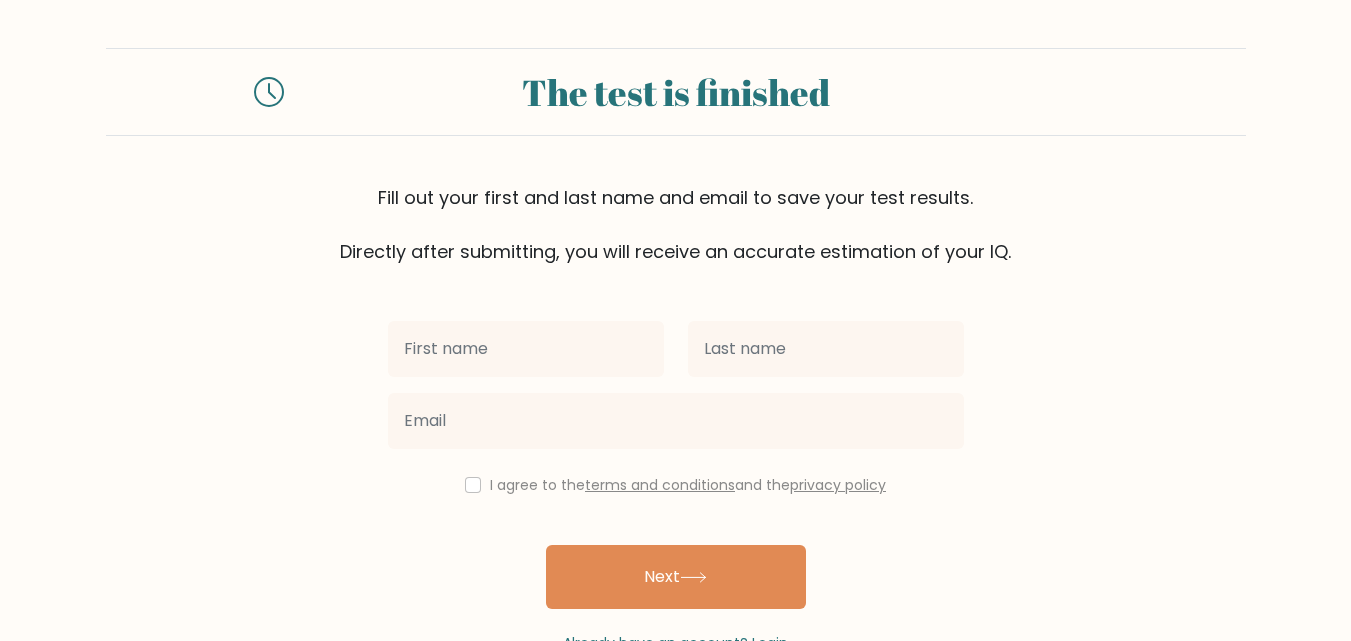 scroll, scrollTop: 0, scrollLeft: 0, axis: both 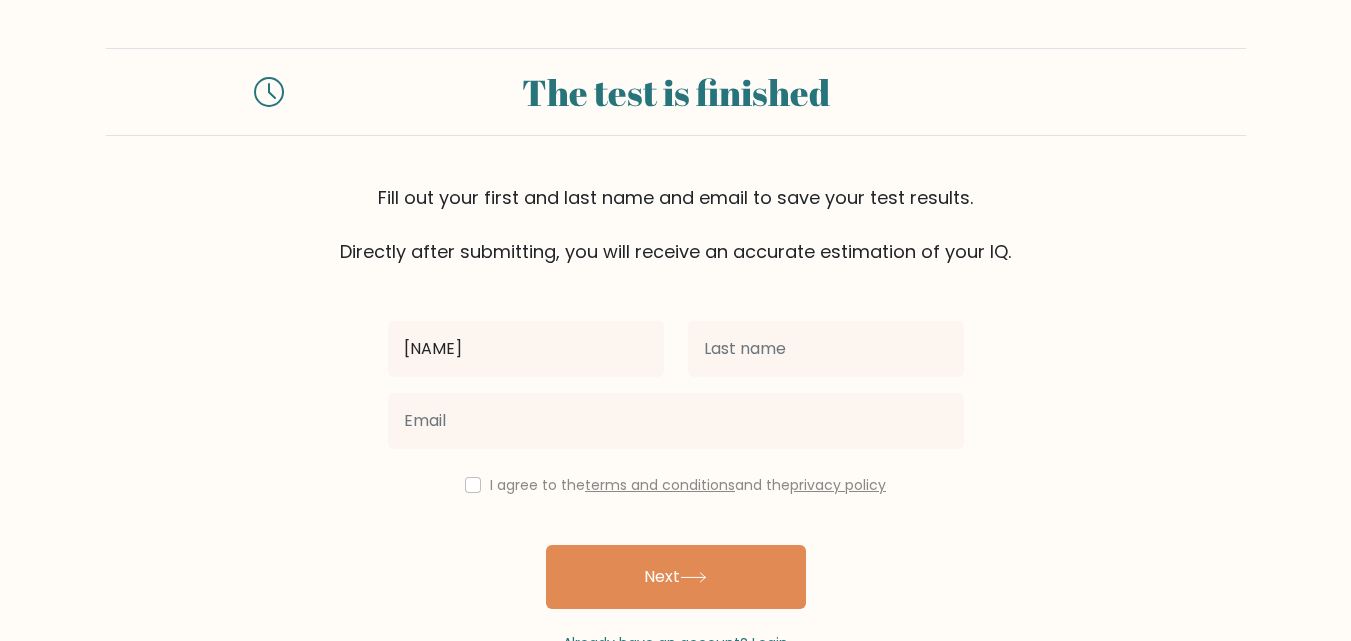 type on "[NAME]" 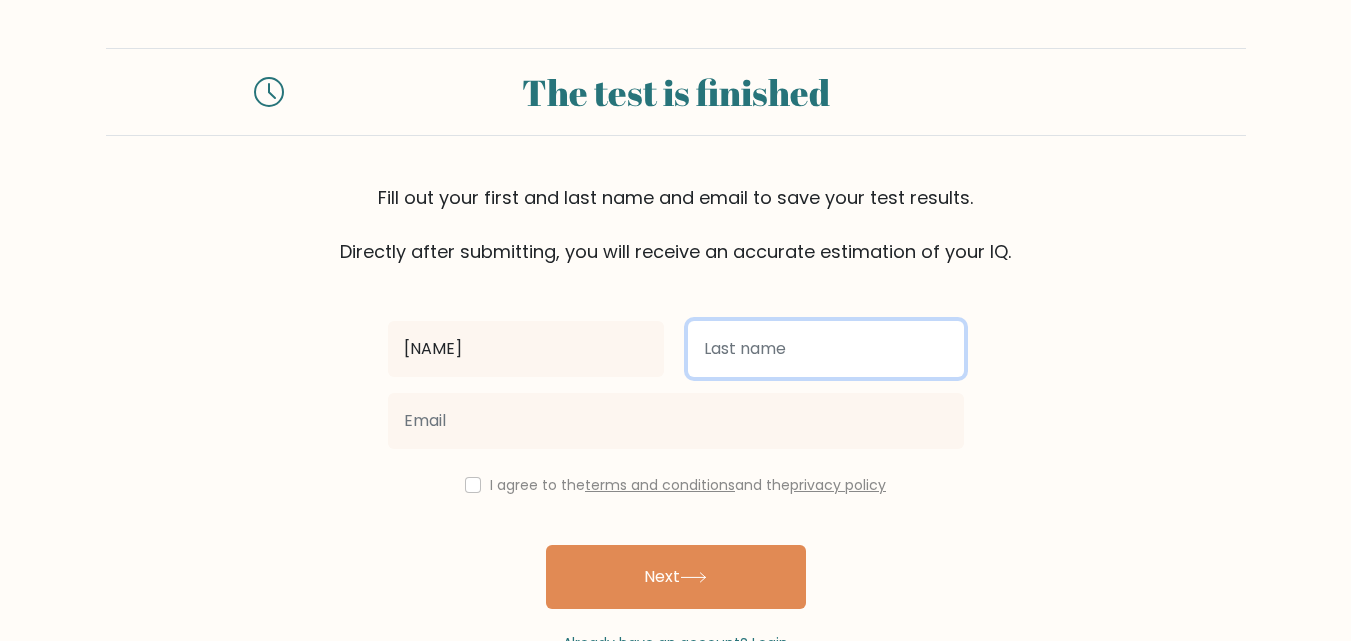 click at bounding box center [826, 349] 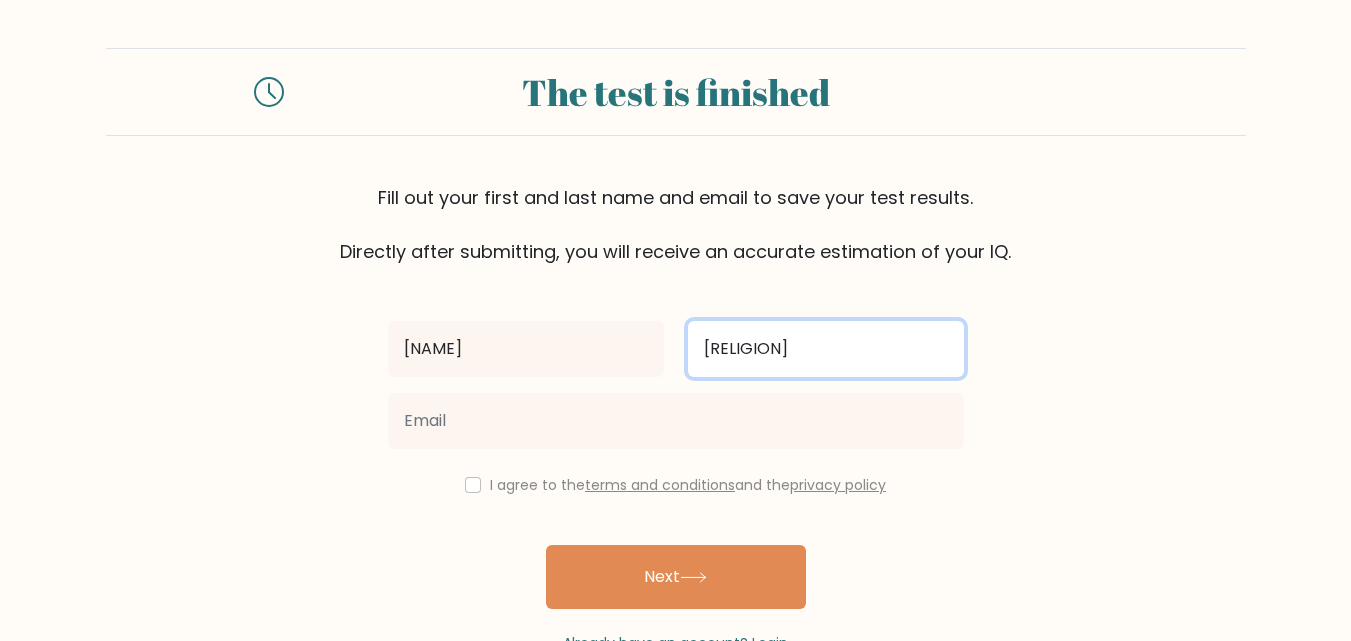 type on "[RELIGION]" 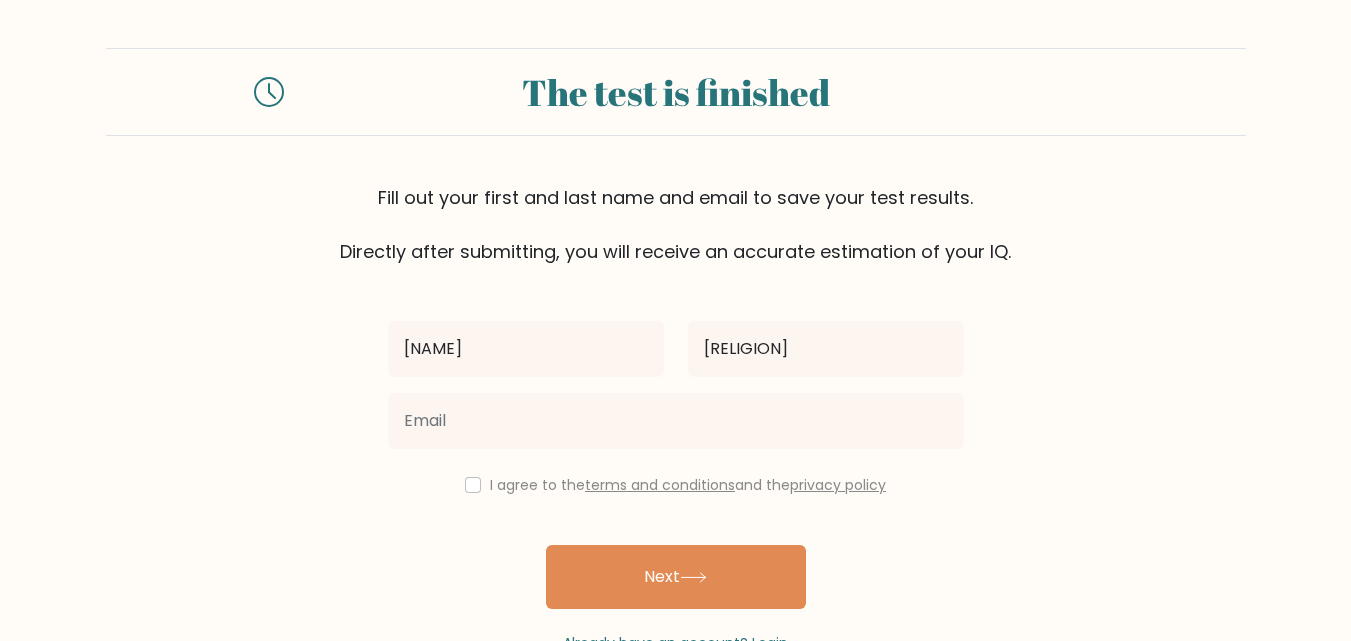 click at bounding box center (676, 421) 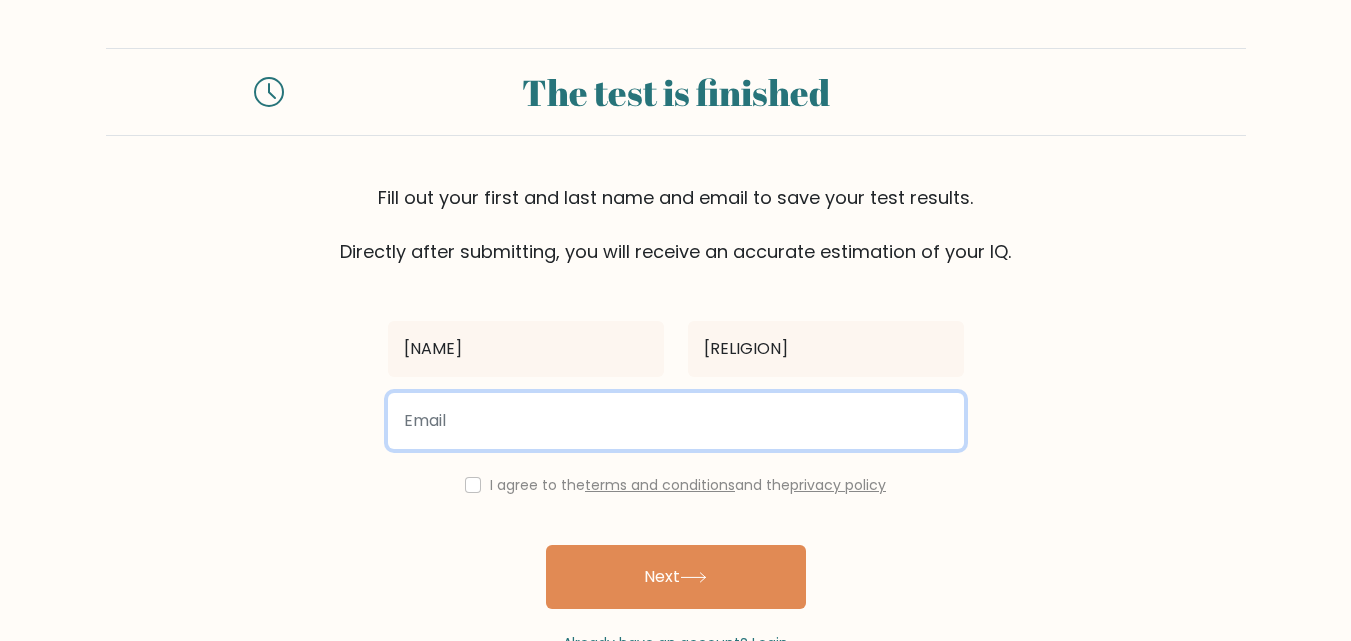 click at bounding box center [676, 421] 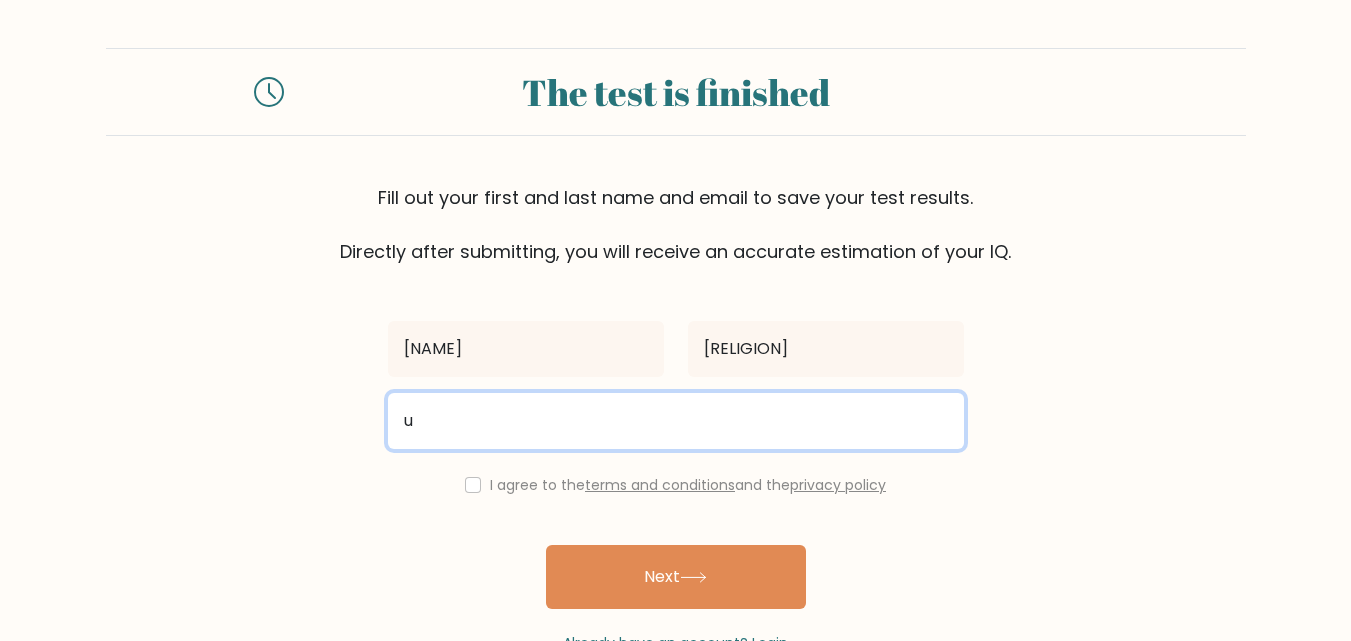 type on "[USERNAME]@[DOMAIN]" 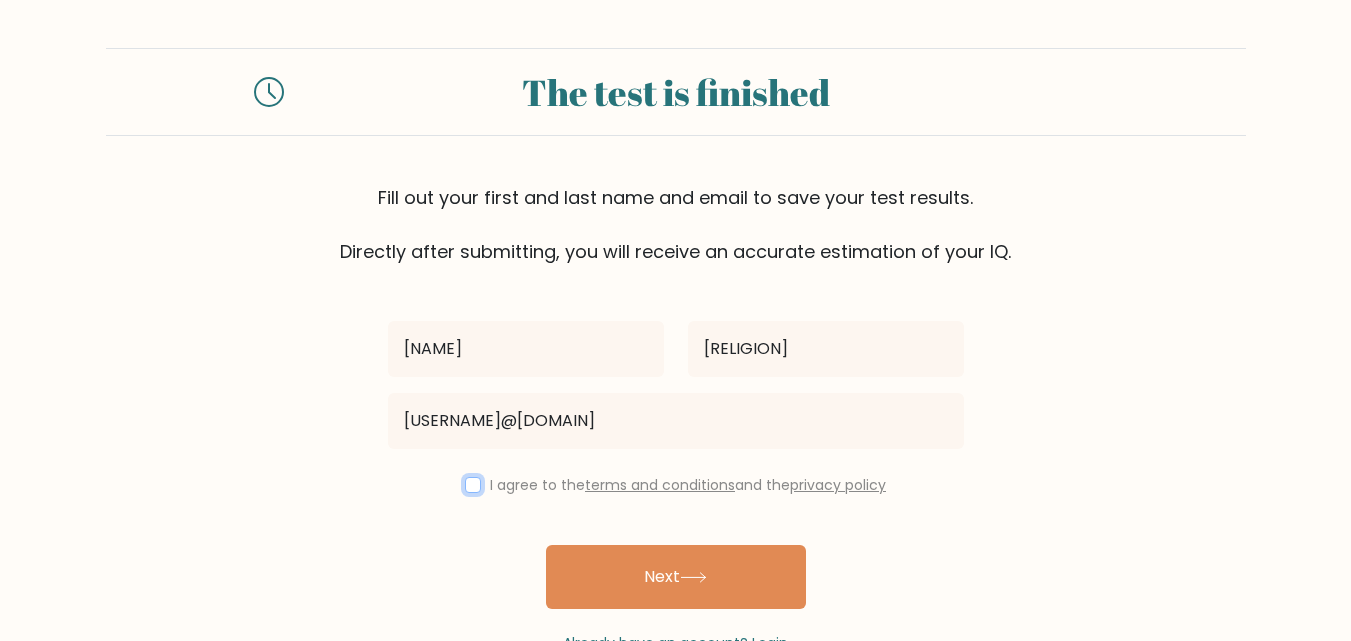 click at bounding box center [473, 485] 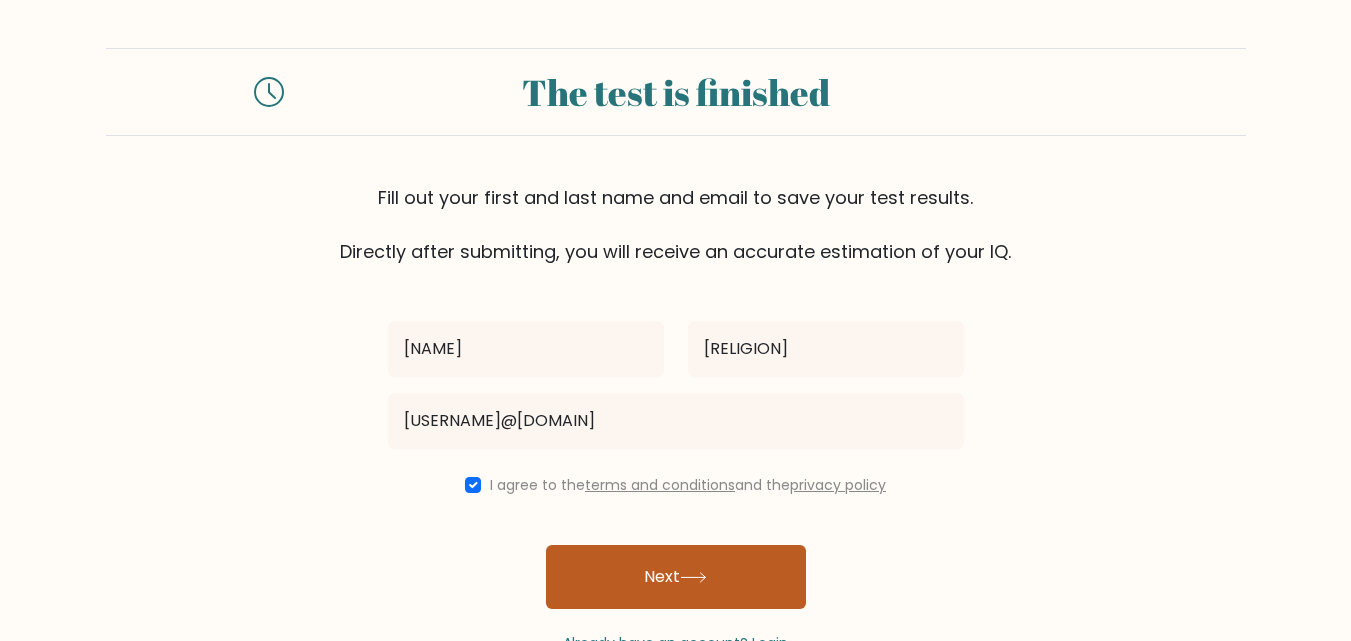 click on "Next" at bounding box center [676, 577] 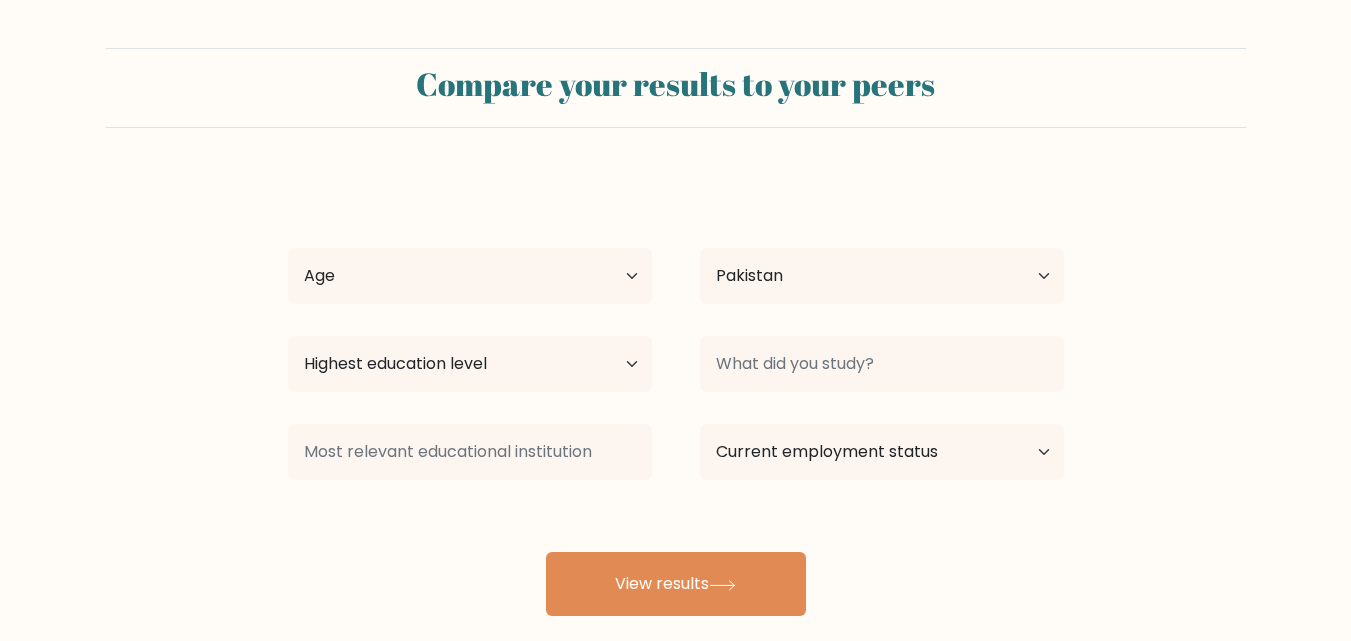 scroll, scrollTop: 0, scrollLeft: 0, axis: both 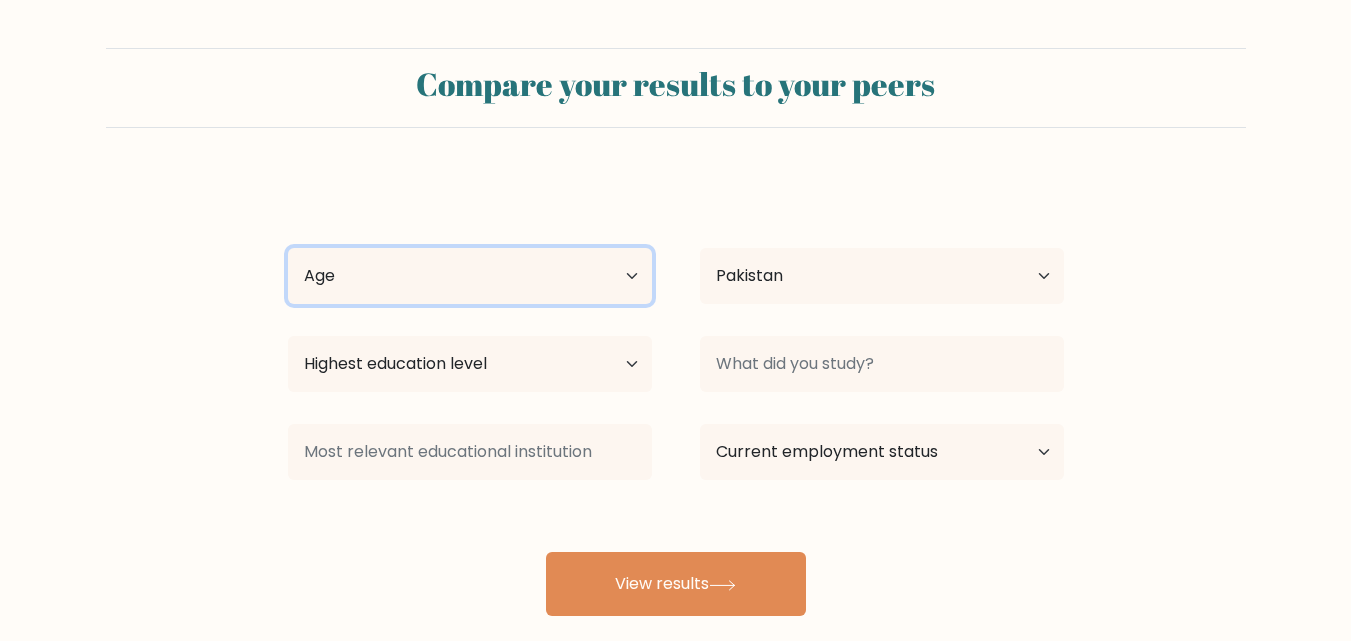 click on "Age
Under 18 years old
18-24 years old
25-34 years old
35-44 years old
45-54 years old
55-64 years old
65 years old and above" at bounding box center [470, 276] 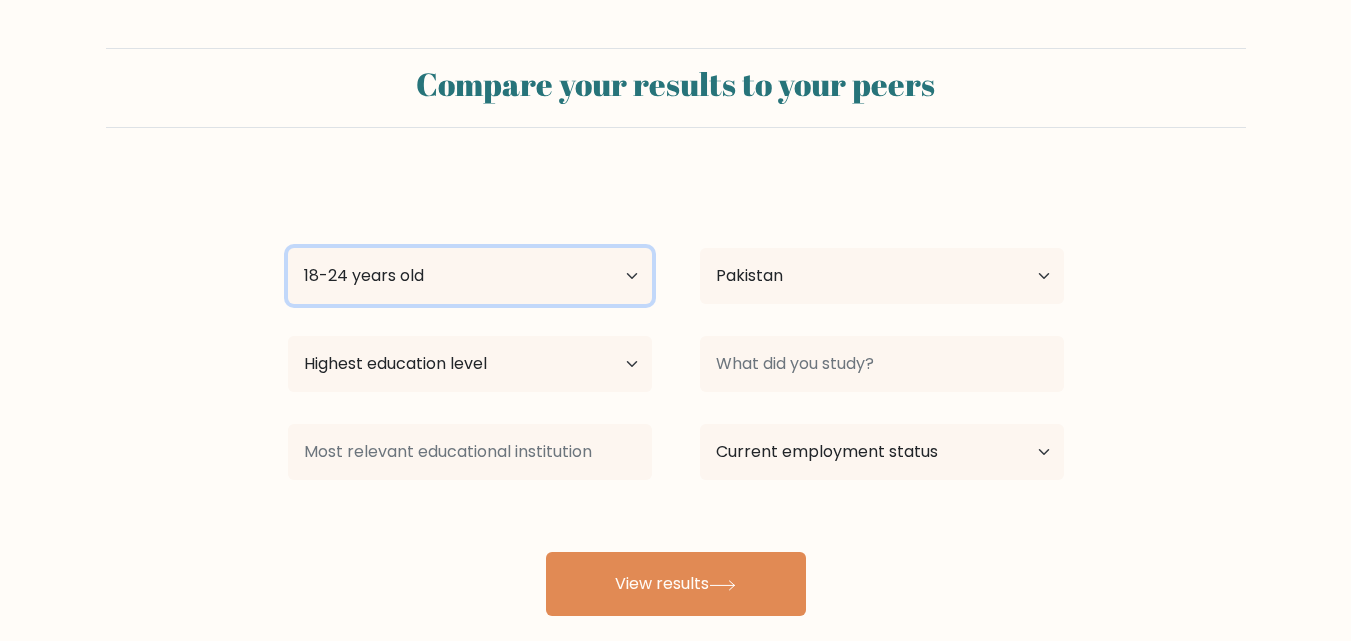 click on "Age
Under 18 years old
18-24 years old
25-34 years old
35-44 years old
45-54 years old
55-64 years old
65 years old and above" at bounding box center [470, 276] 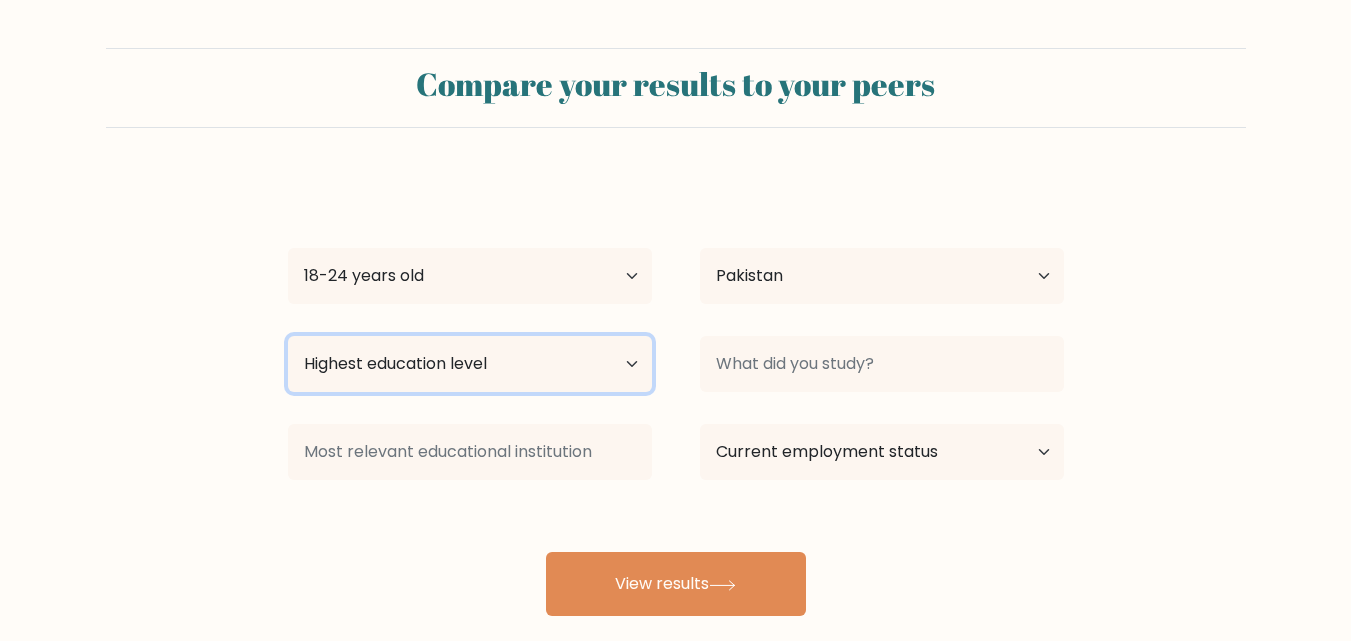 click on "Highest education level
No schooling
Primary
Lower Secondary
Upper Secondary
Occupation Specific
Bachelor's degree
Master's degree
Doctoral degree" at bounding box center [470, 364] 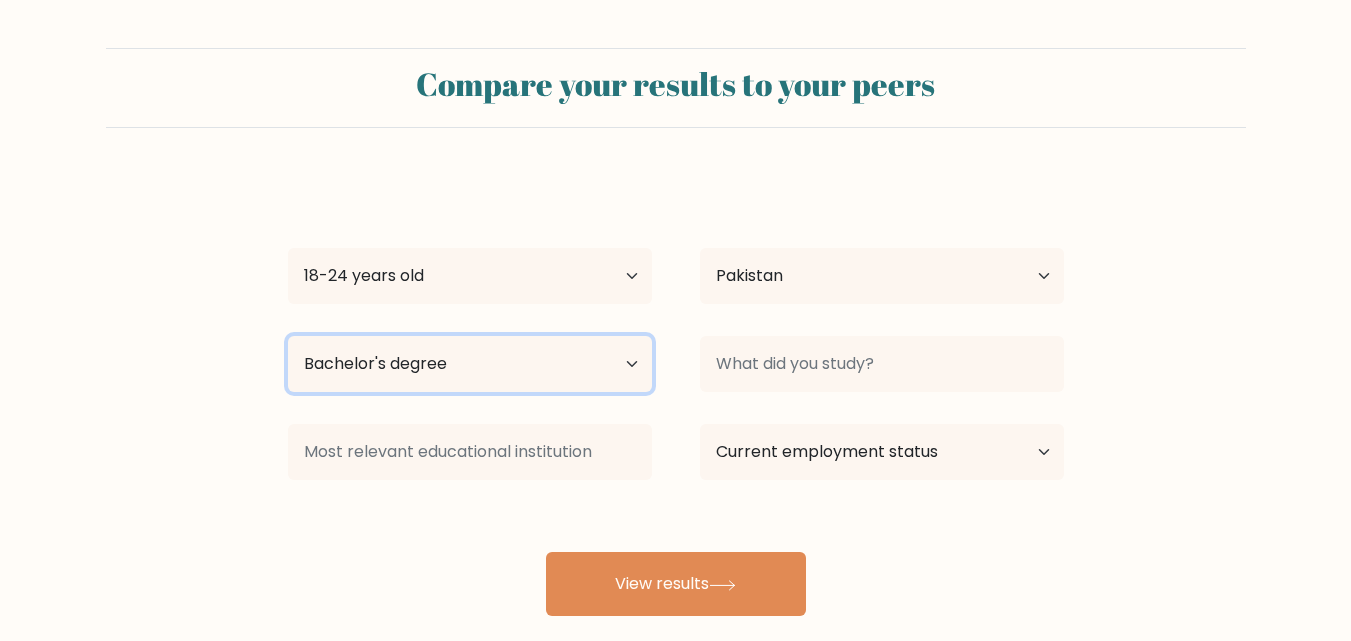 click on "Highest education level
No schooling
Primary
Lower Secondary
Upper Secondary
Occupation Specific
Bachelor's degree
Master's degree
Doctoral degree" at bounding box center (470, 364) 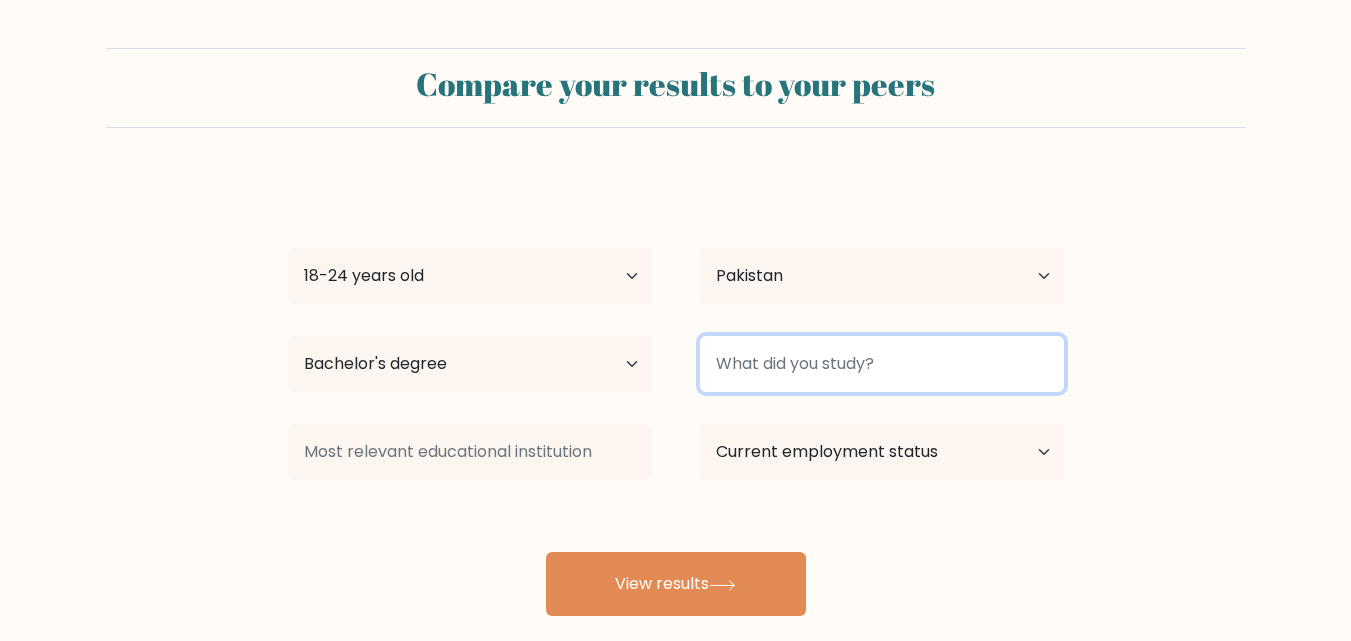 click at bounding box center [882, 364] 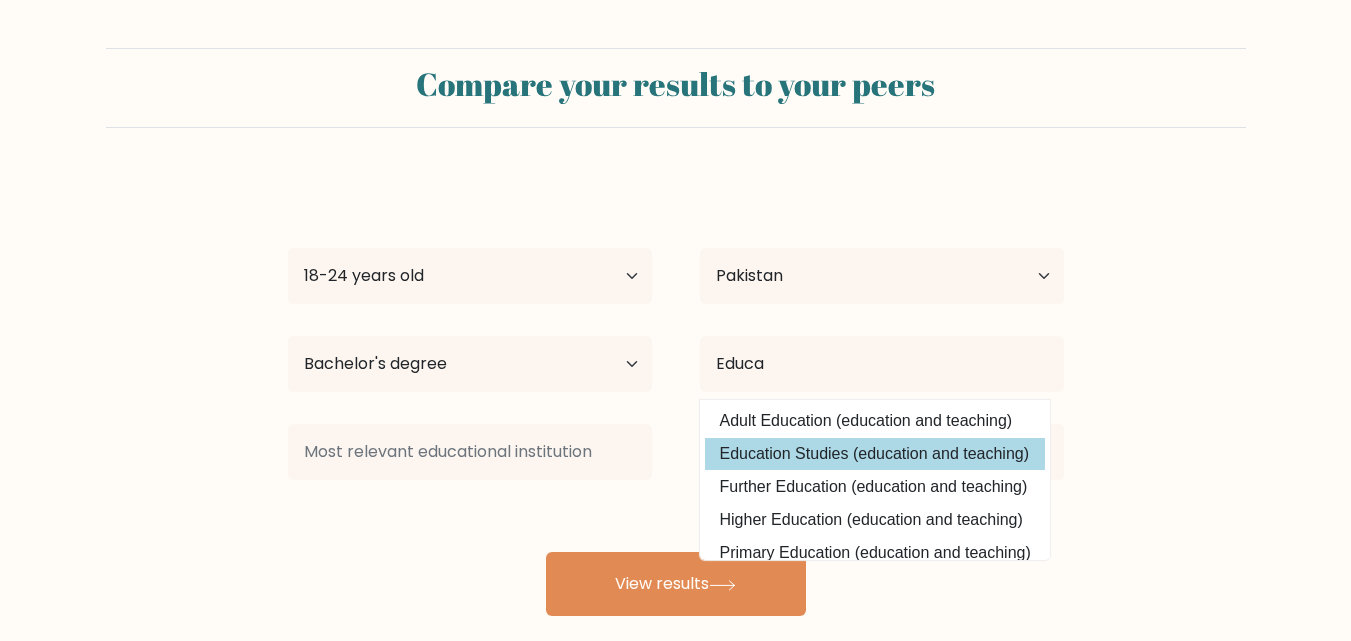 click on "Ummia
Islam
Age
Under 18 years old
18-24 years old
25-34 years old
35-44 years old
45-54 years old
55-64 years old
65 years old and above
Country
Afghanistan
Albania
Algeria
American Samoa
Andorra
Angola
Anguilla
Antarctica
Antigua and Barbuda
Argentina
Armenia
Aruba
Australia
Austria
Azerbaijan
Bahamas
Bahrain
Bangladesh
Barbados
Belarus
Belgium
Belize
Benin
Bermuda
Bhutan
Bolivia
Bonaire, Sint Eustatius and Saba
Bosnia and Herzegovina
Botswana
Bouvet Island
Brazil
Brunei" at bounding box center (676, 396) 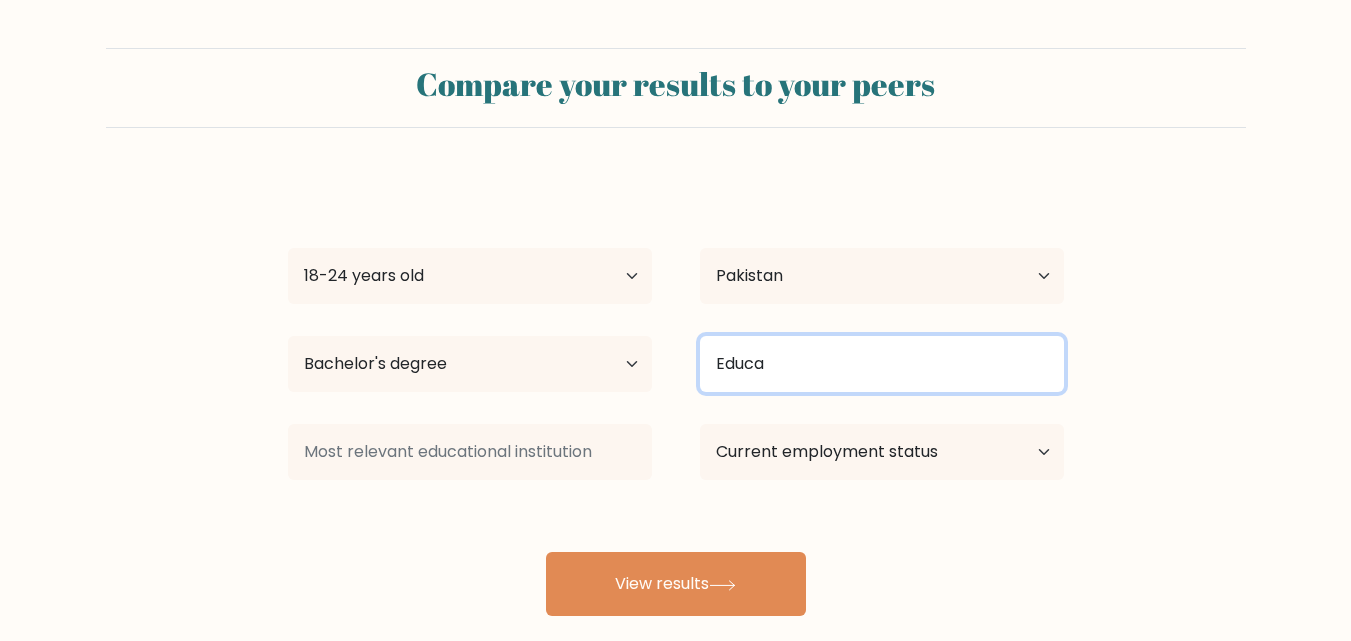click on "Educa" at bounding box center (882, 364) 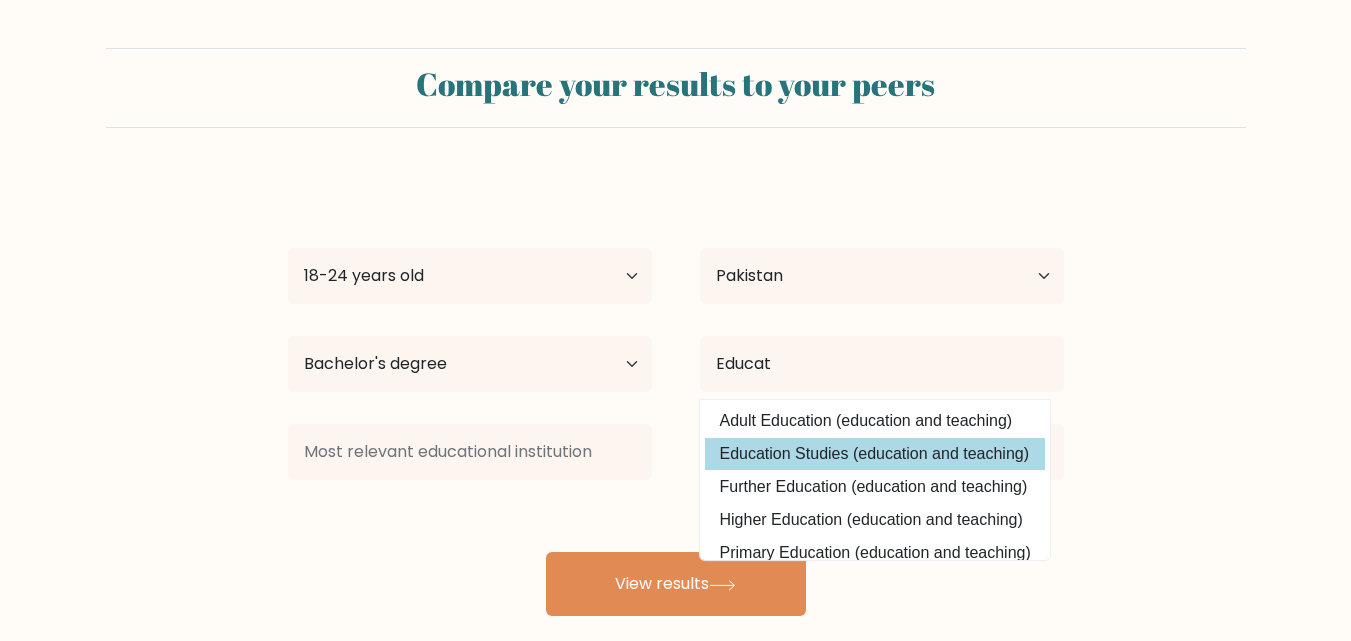 click on "Ummia
Islam
Age
Under 18 years old
18-24 years old
25-34 years old
35-44 years old
45-54 years old
55-64 years old
65 years old and above
Country
Afghanistan
Albania
Algeria
American Samoa
Andorra
Angola
Anguilla
Antarctica
Antigua and Barbuda
Argentina
Armenia
Aruba
Australia
Austria
Azerbaijan
Bahamas
Bahrain
Bangladesh
Barbados
Belarus
Belgium
Belize
Benin
Bermuda
Bhutan
Bolivia
Bonaire, Sint Eustatius and Saba
Bosnia and Herzegovina
Botswana
Bouvet Island
Brazil
Brunei" at bounding box center [676, 396] 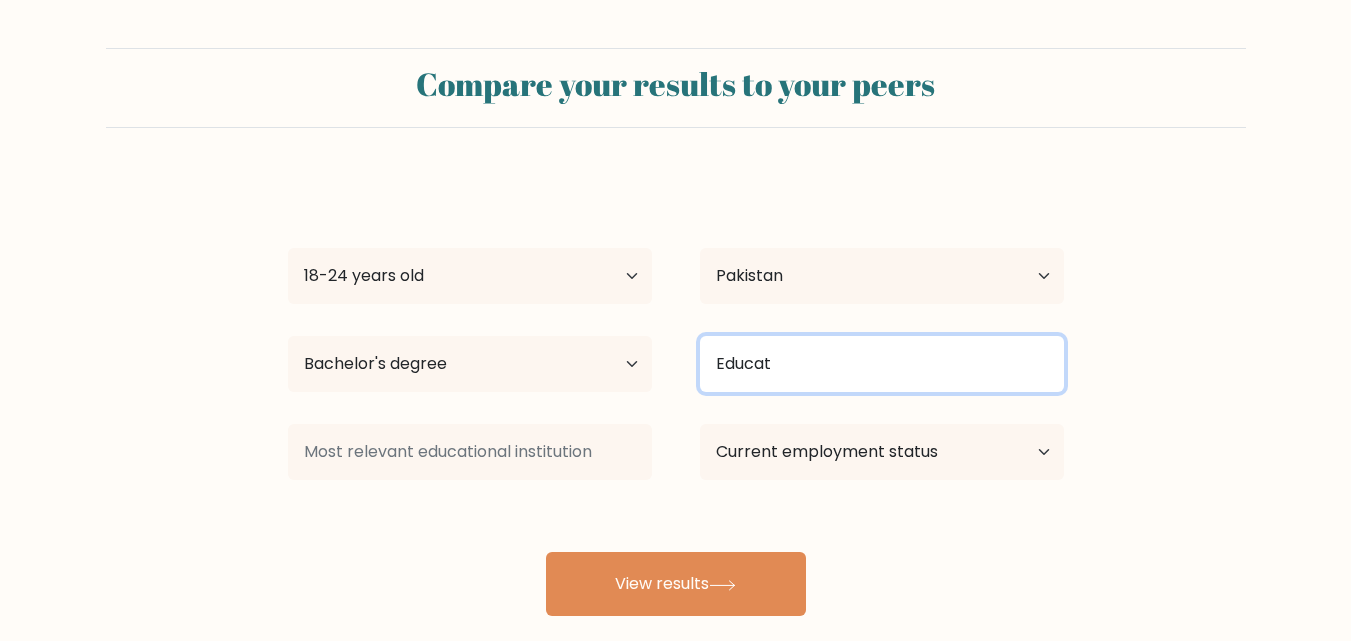 click on "Educat" at bounding box center [882, 364] 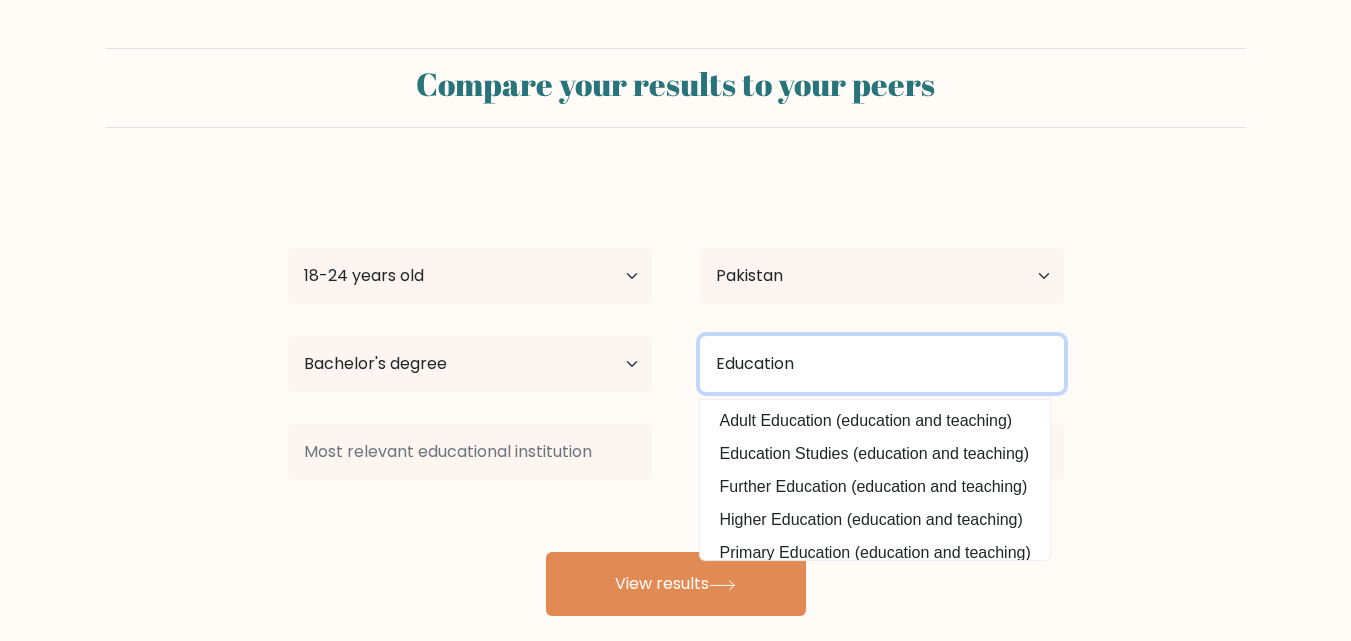 type on "Education" 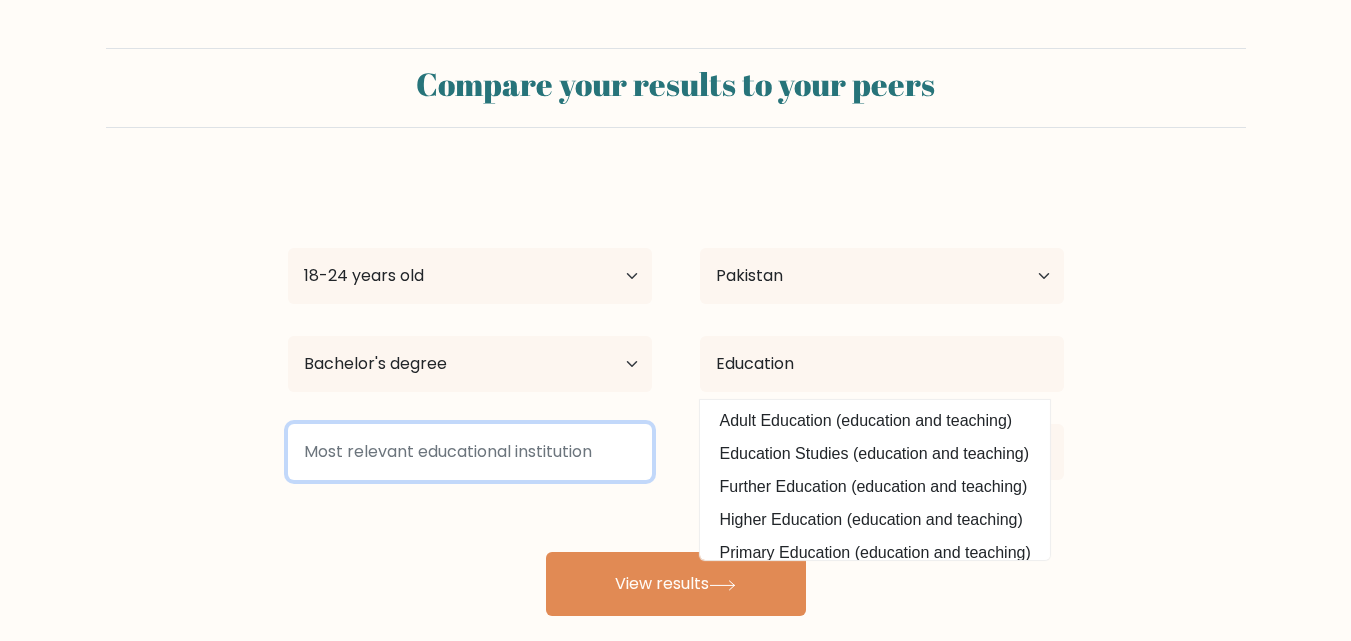 click at bounding box center (470, 452) 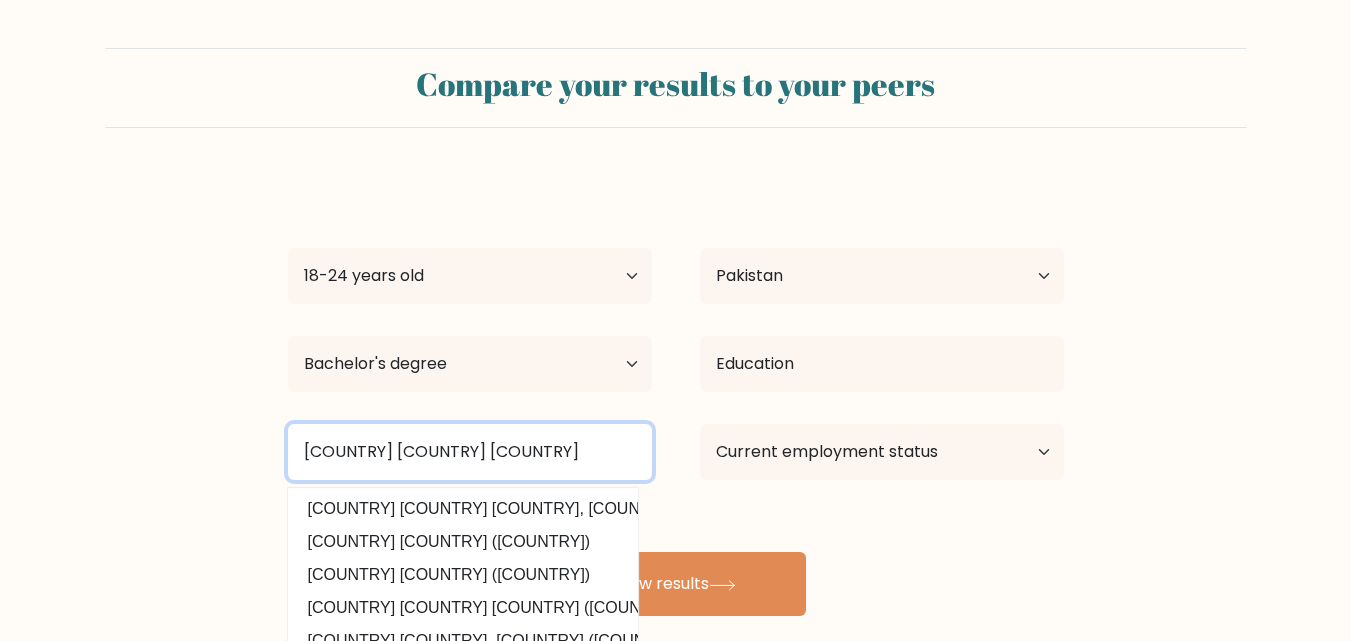 click on "Punjab University Lahore" at bounding box center [470, 452] 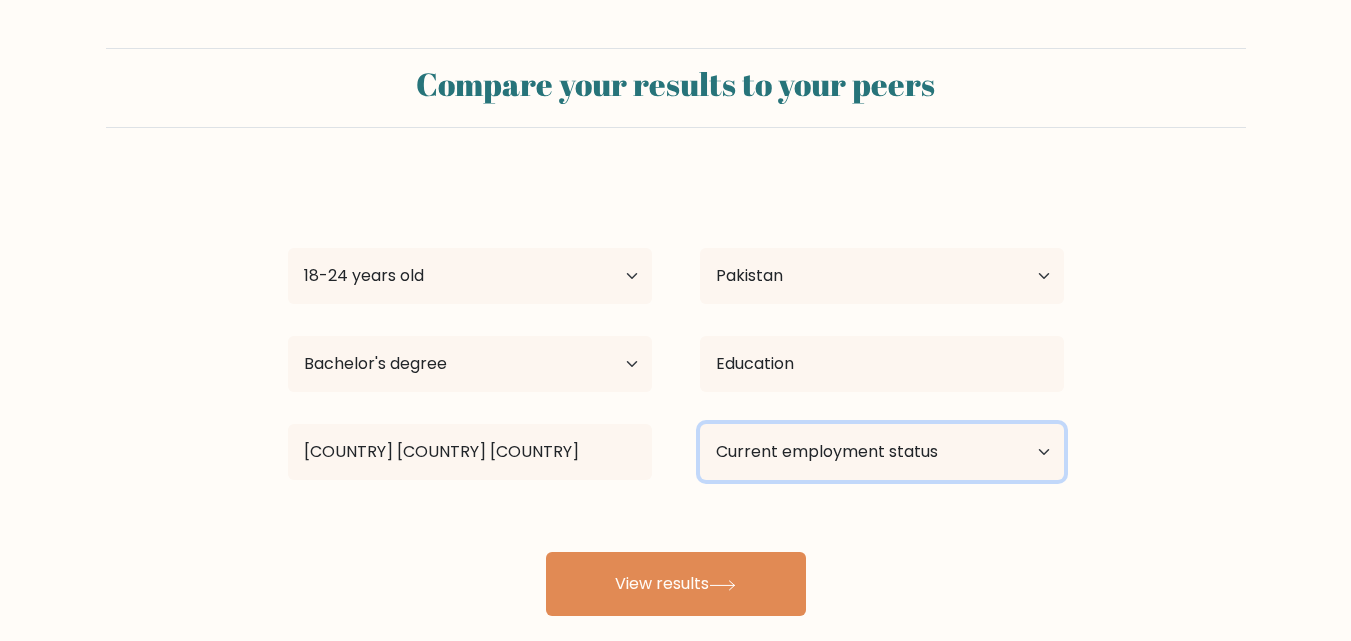 click on "Current employment status
Employed
Student
Retired
Other / prefer not to answer" at bounding box center (882, 452) 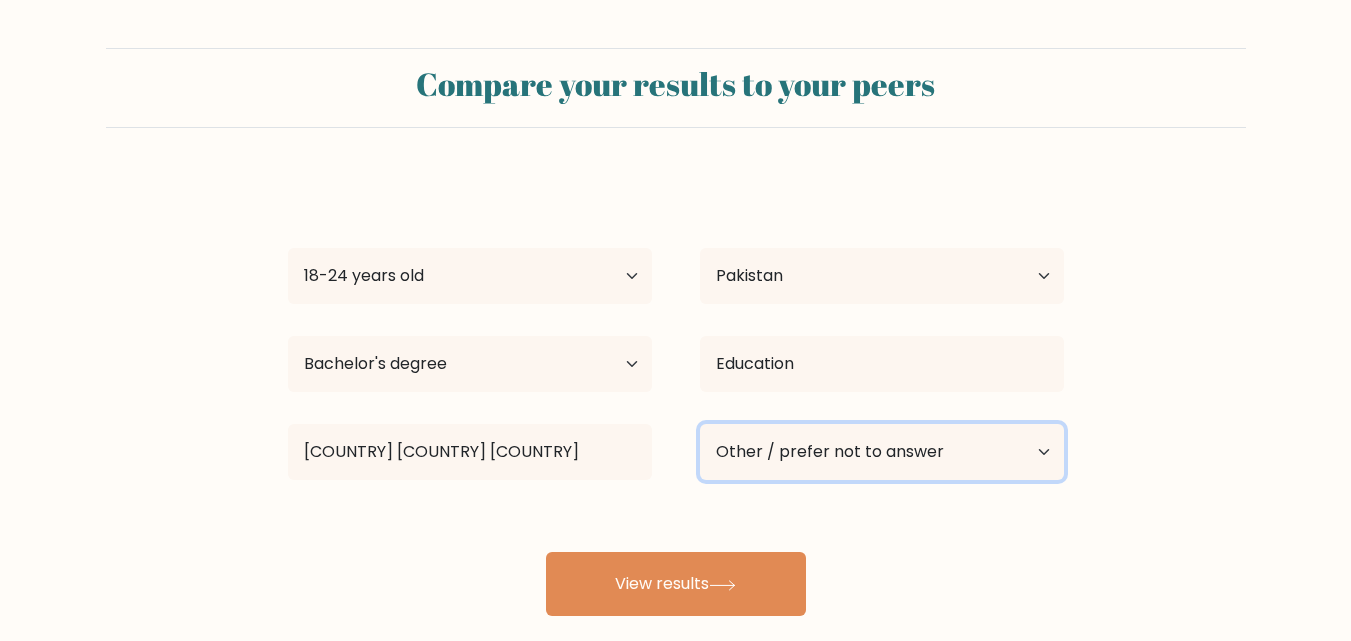 click on "Current employment status
Employed
Student
Retired
Other / prefer not to answer" at bounding box center [882, 452] 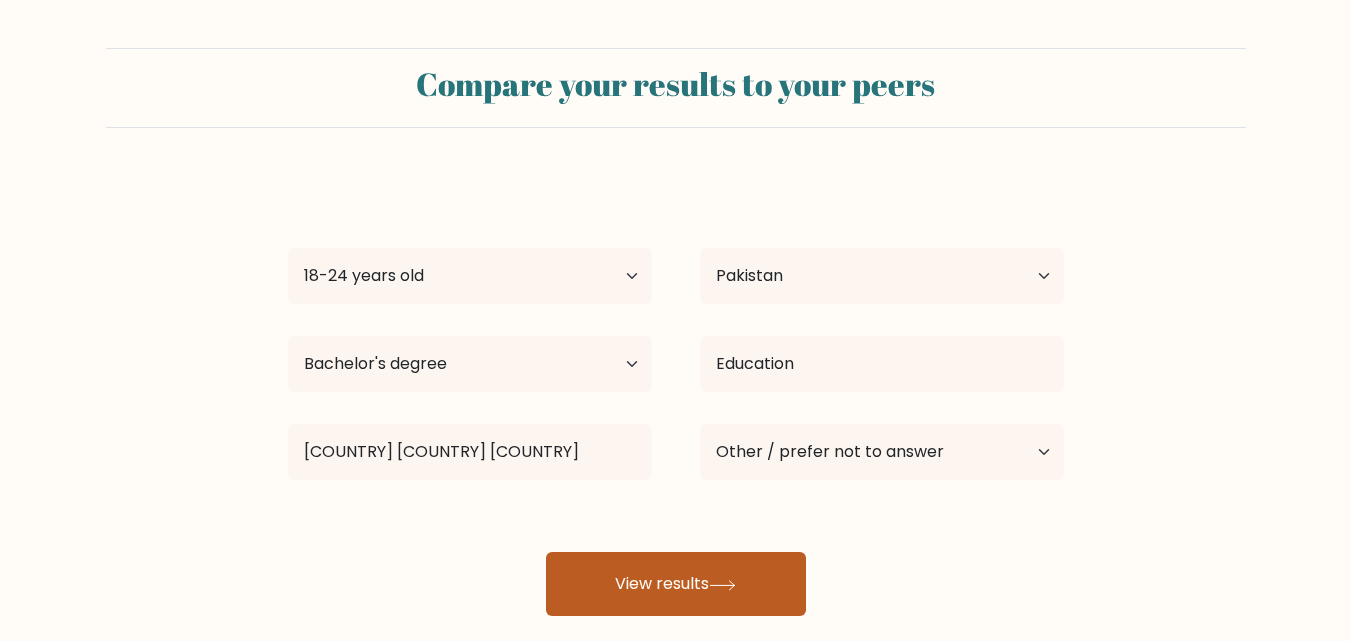click on "View results" at bounding box center (676, 584) 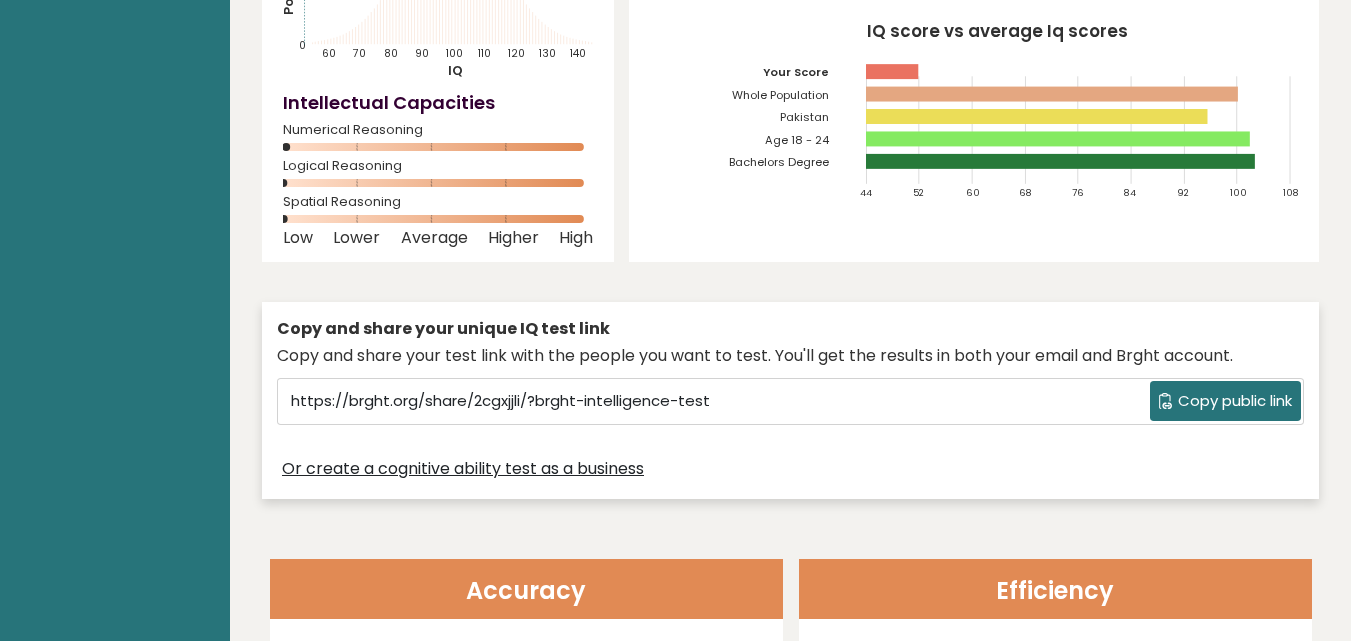 scroll, scrollTop: 280, scrollLeft: 0, axis: vertical 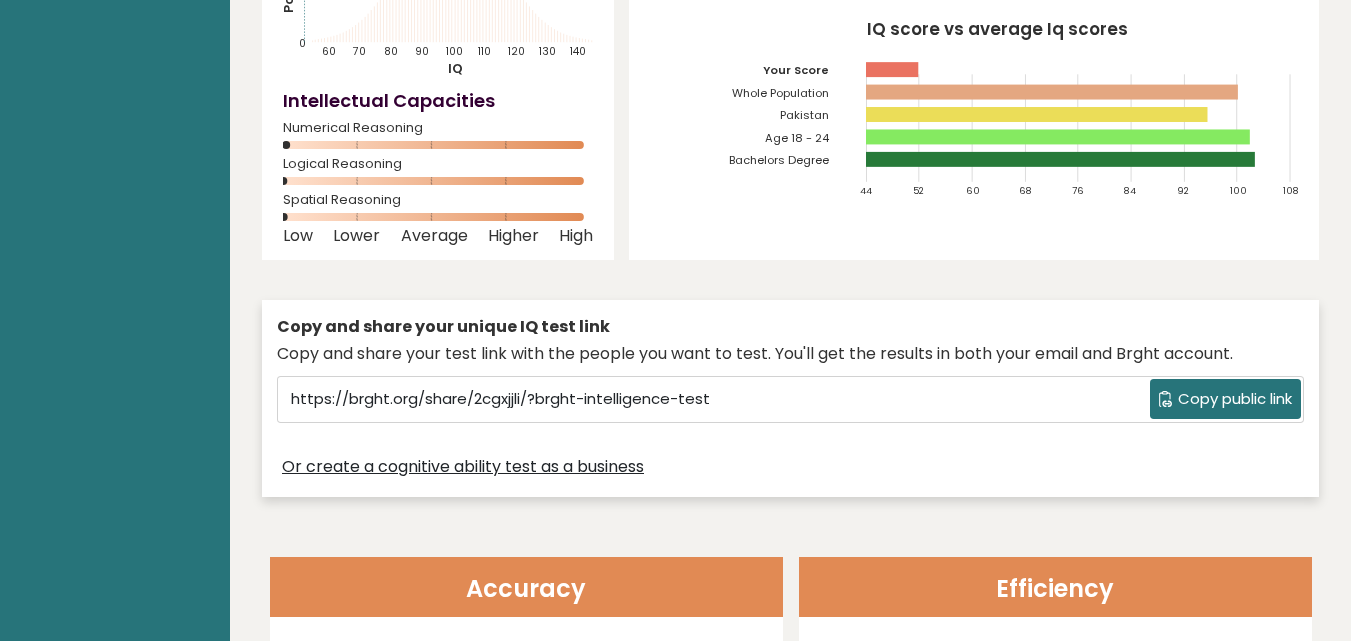 click on "Copy public link" at bounding box center (1235, 399) 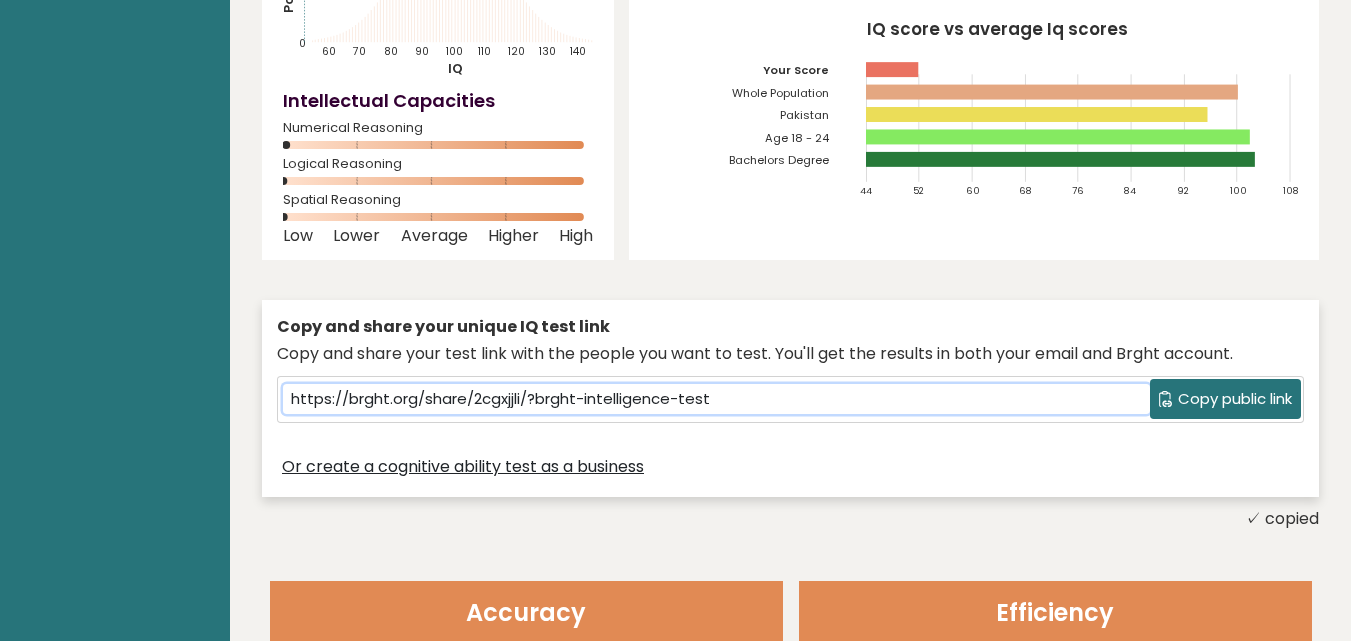 scroll, scrollTop: 840, scrollLeft: 0, axis: vertical 